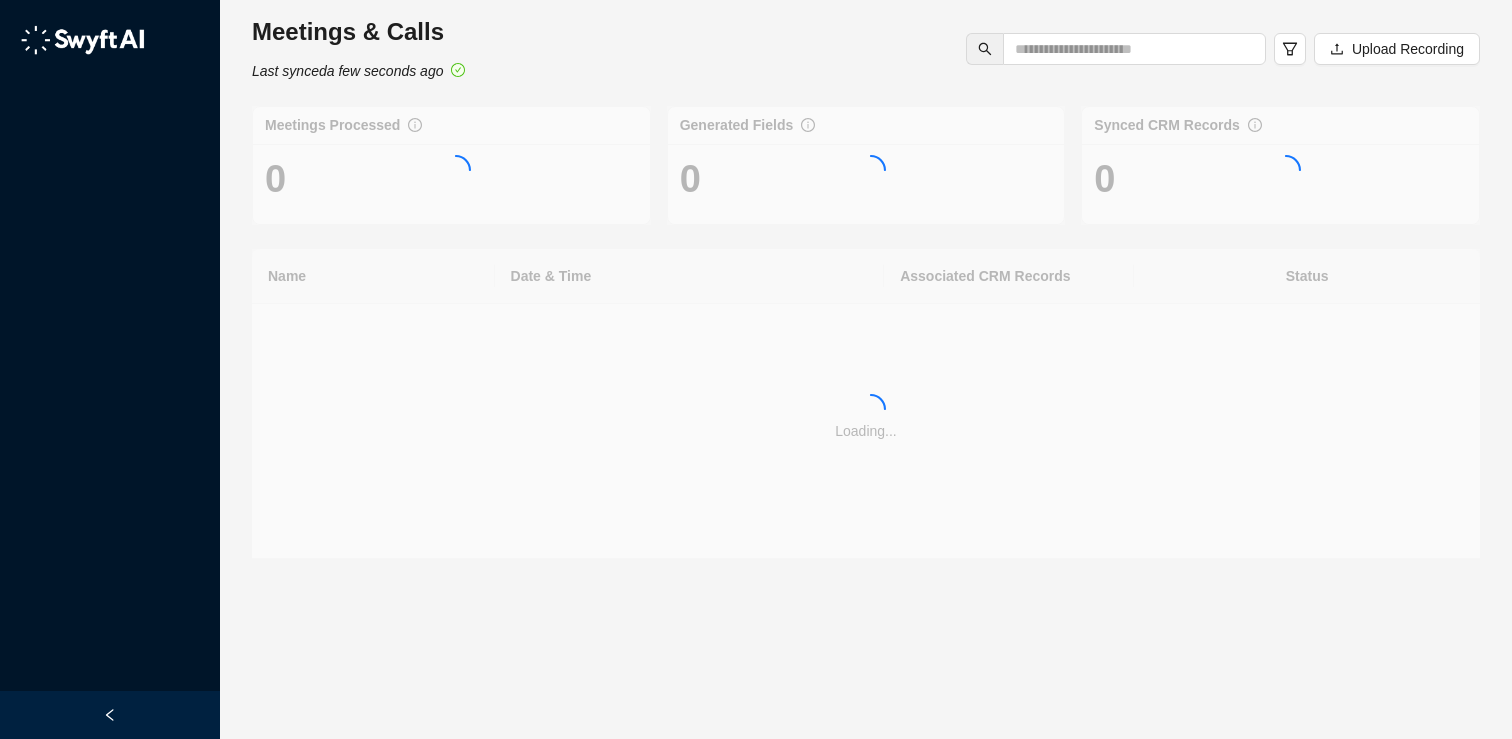 scroll, scrollTop: 0, scrollLeft: 0, axis: both 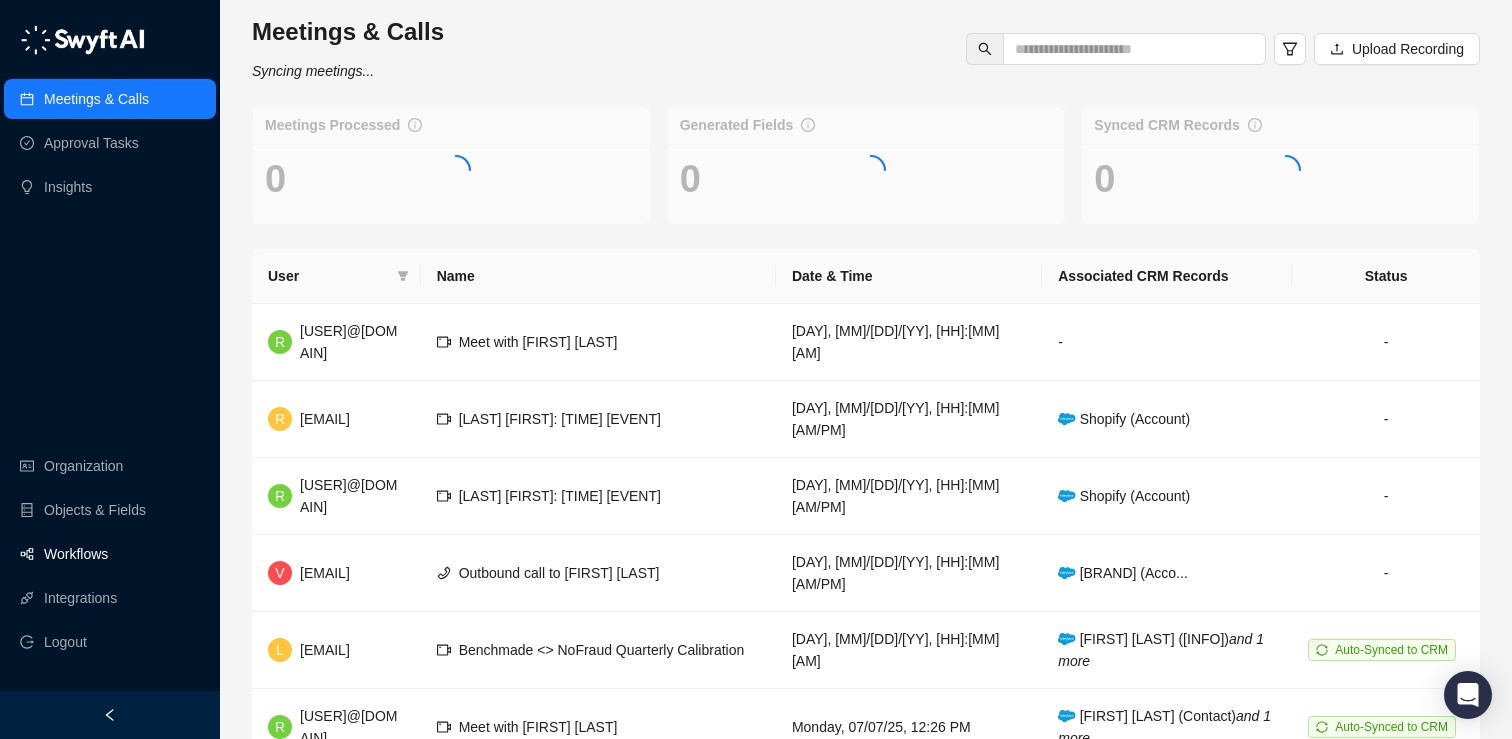 click on "Workflows" at bounding box center [76, 554] 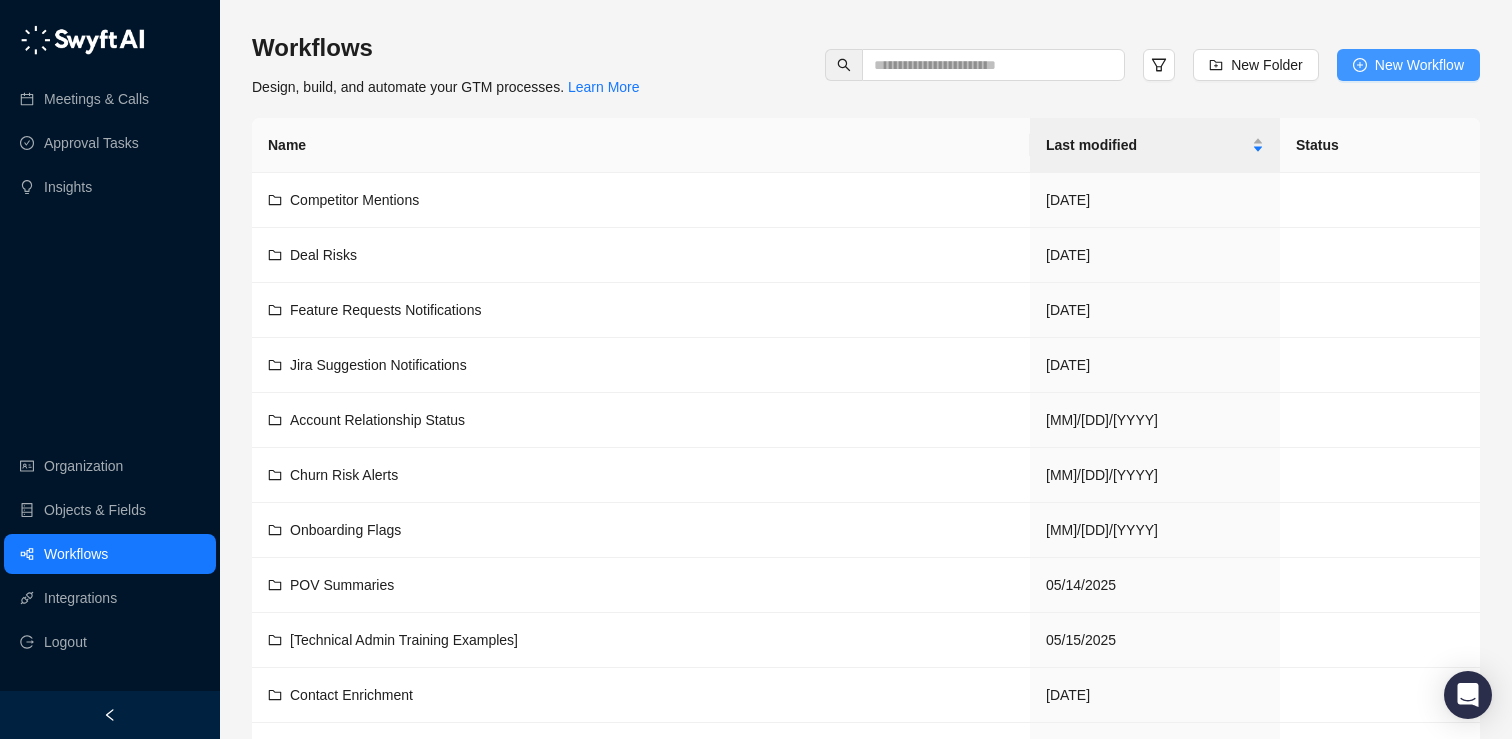click on "New Workflow" at bounding box center (1408, 65) 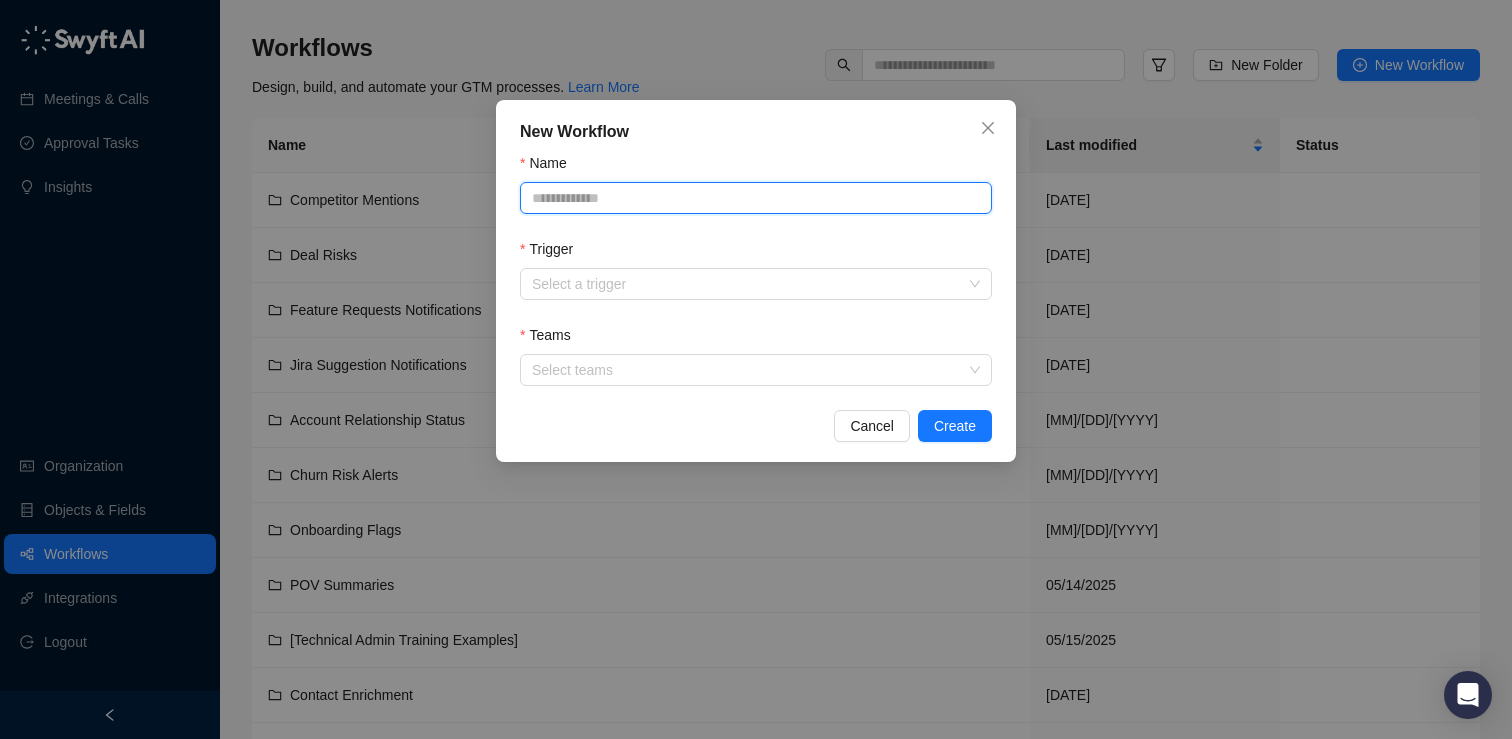 click on "Name" at bounding box center [756, 198] 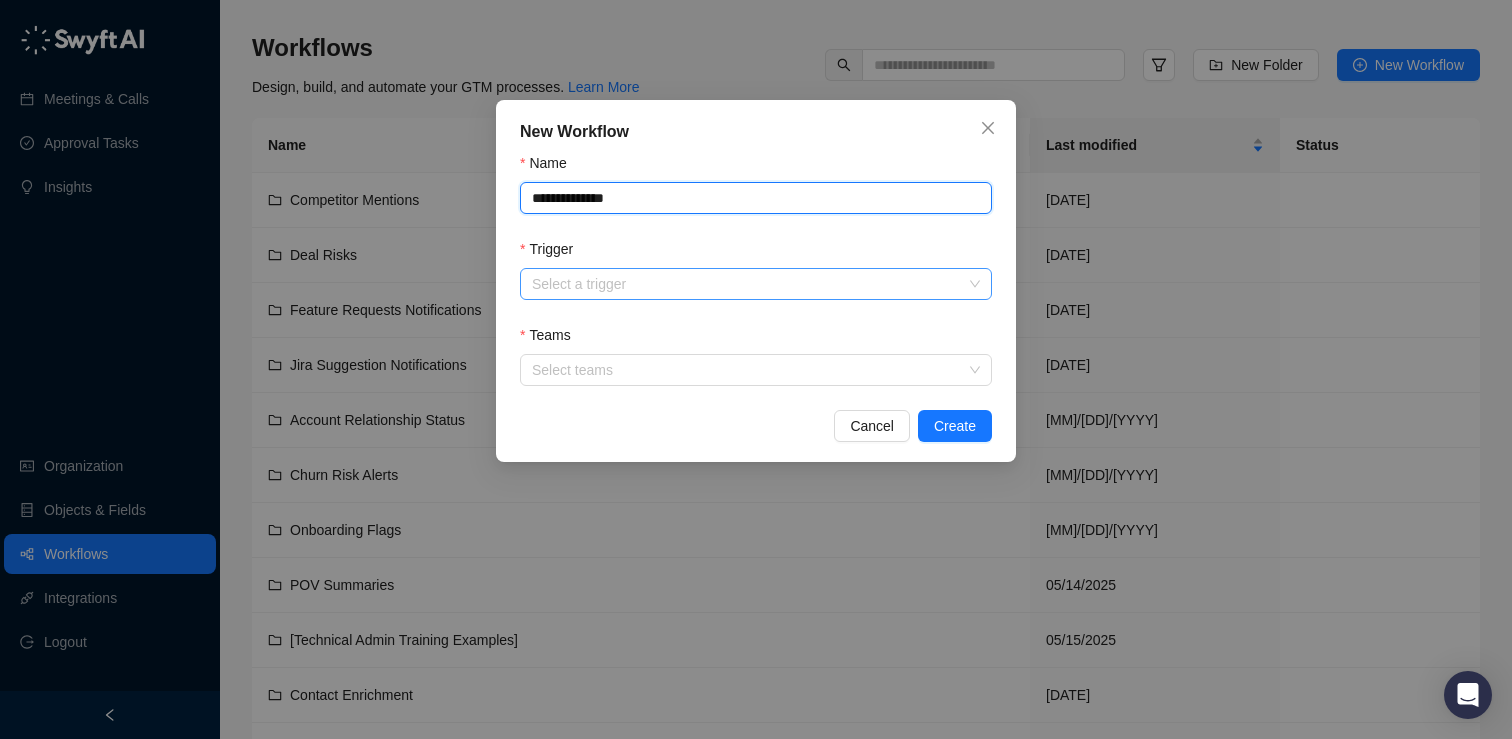 type on "**********" 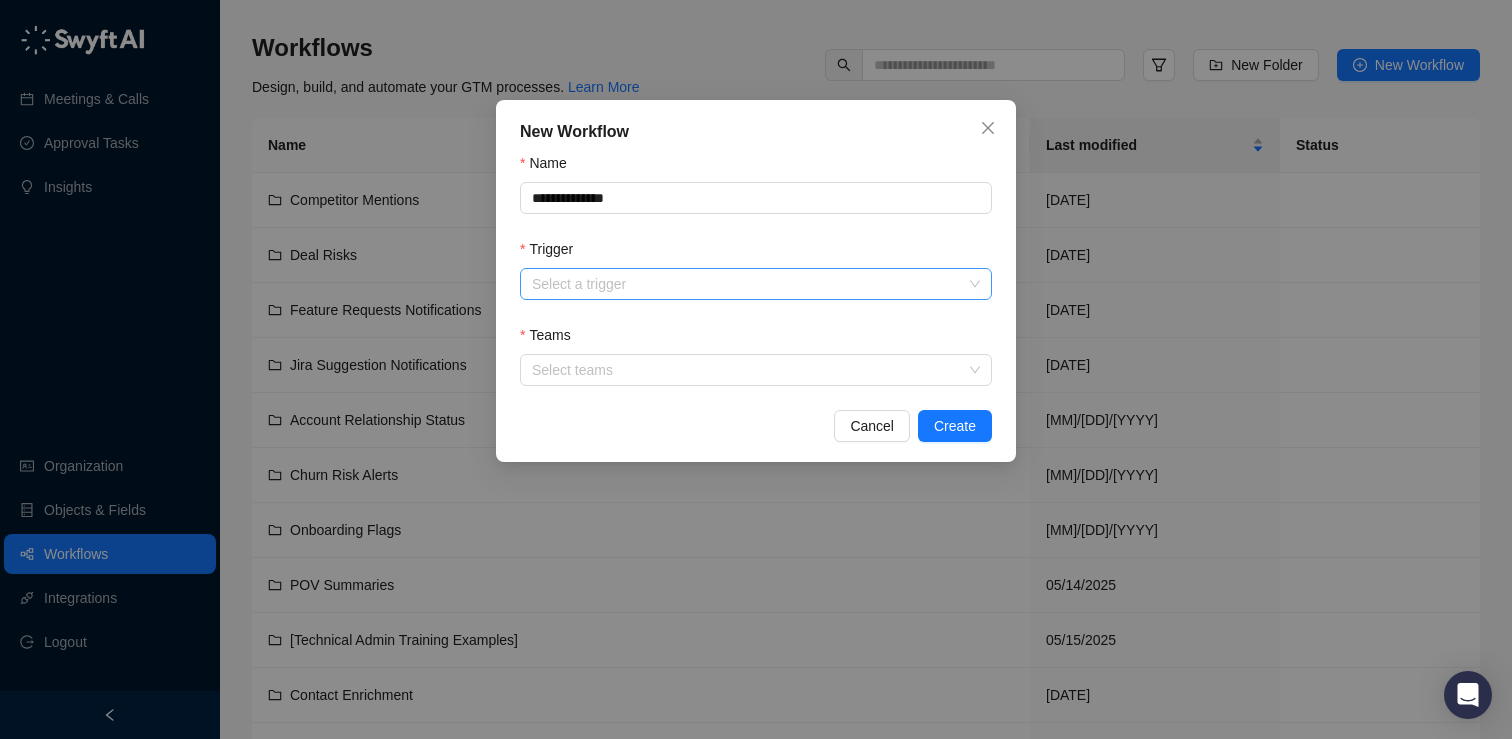 click on "Trigger" at bounding box center (750, 284) 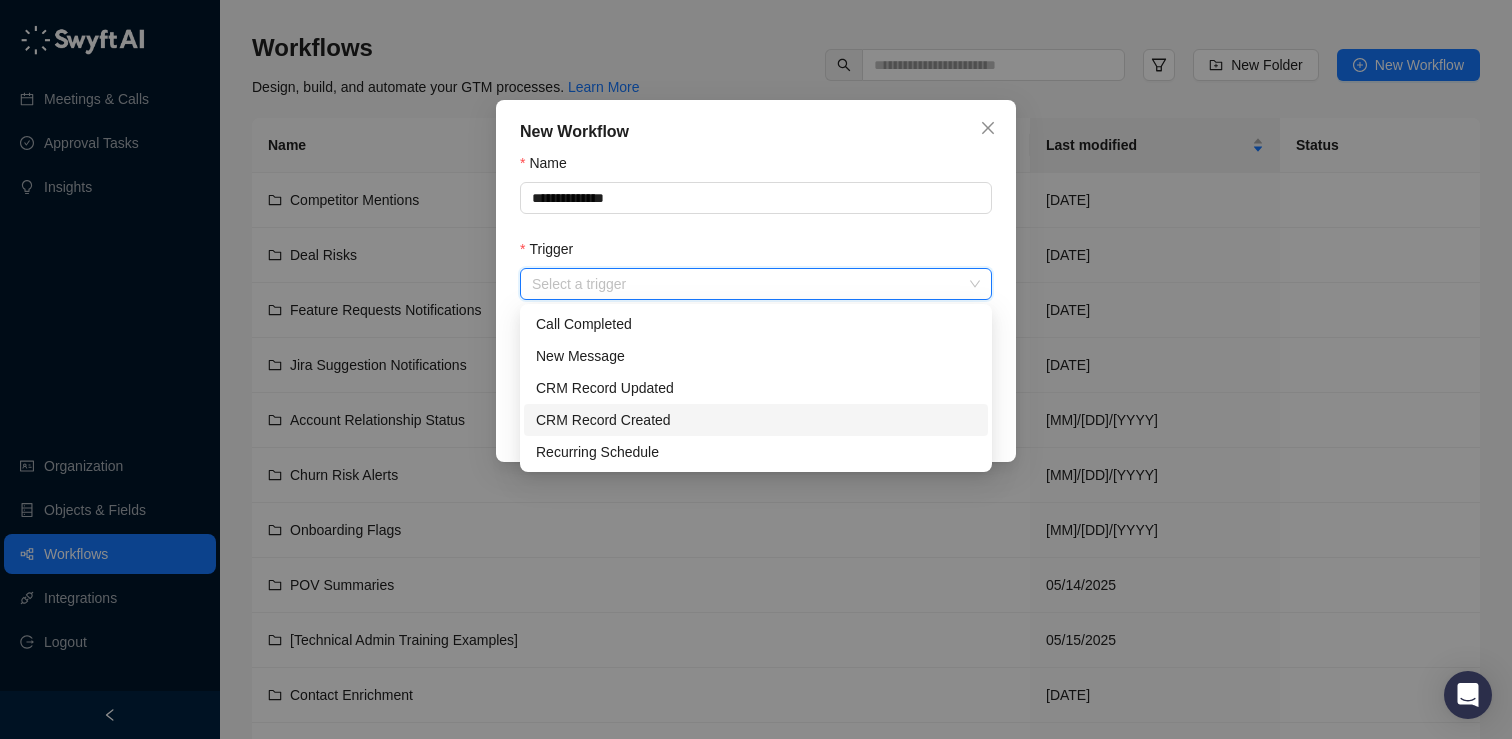 click on "CRM Record Created" at bounding box center (756, 420) 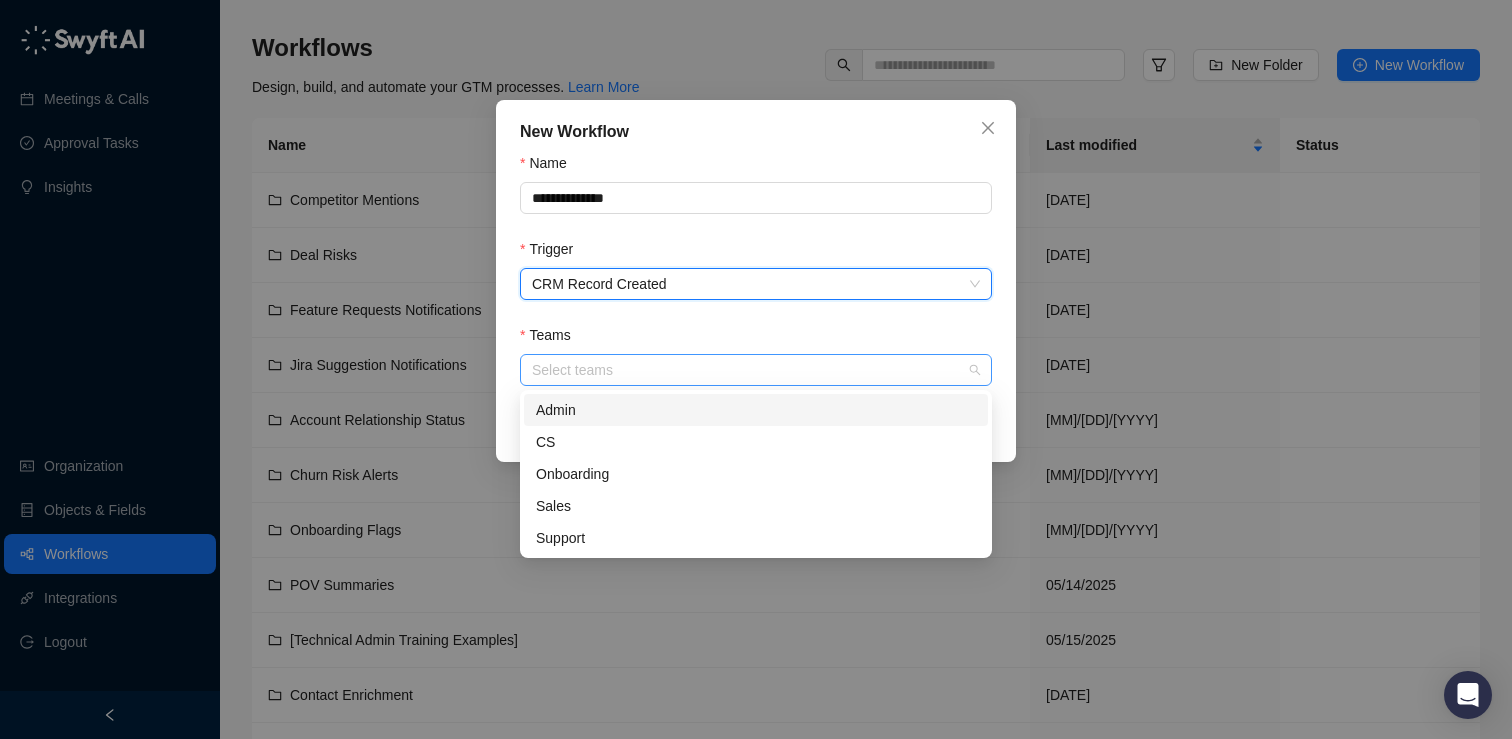 click at bounding box center [745, 370] 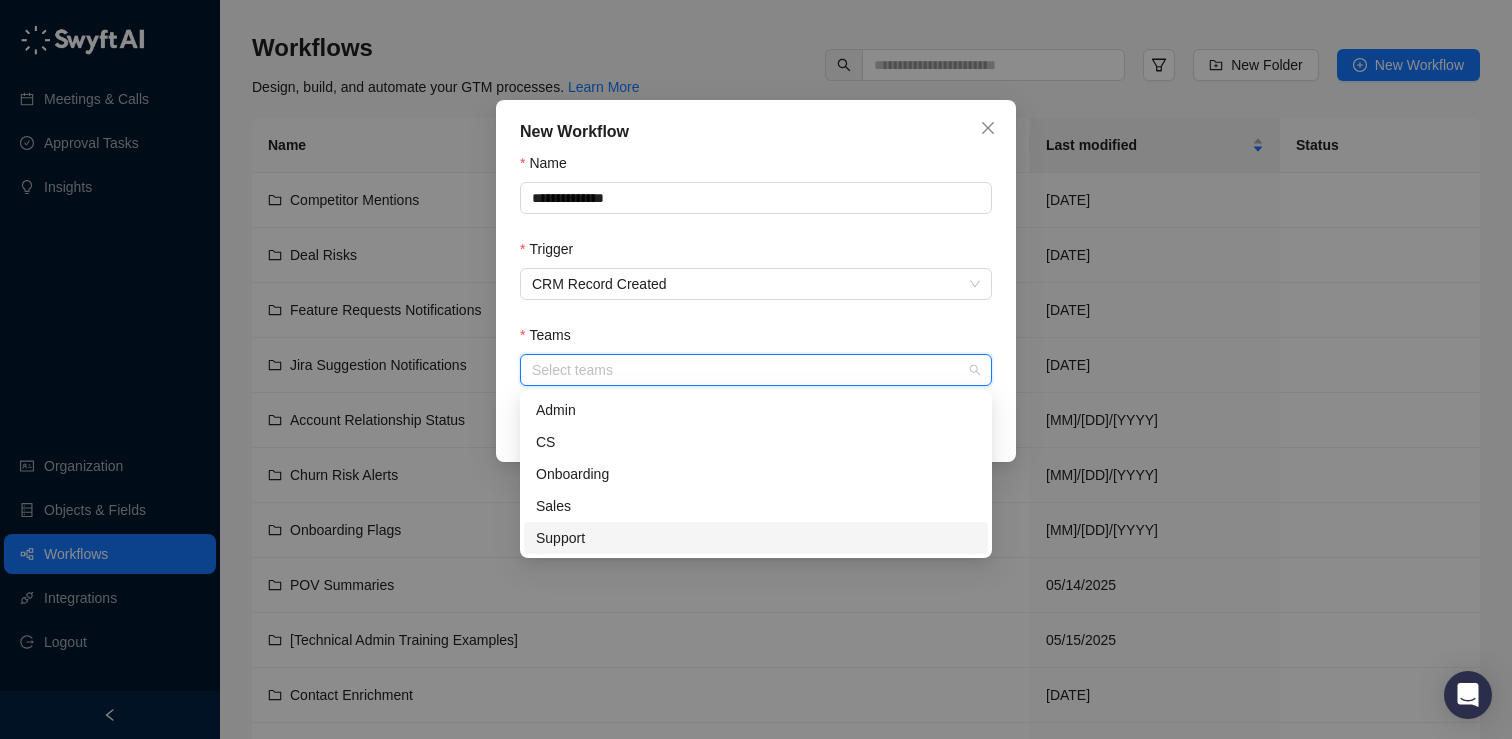 click on "Support" at bounding box center [0, 0] 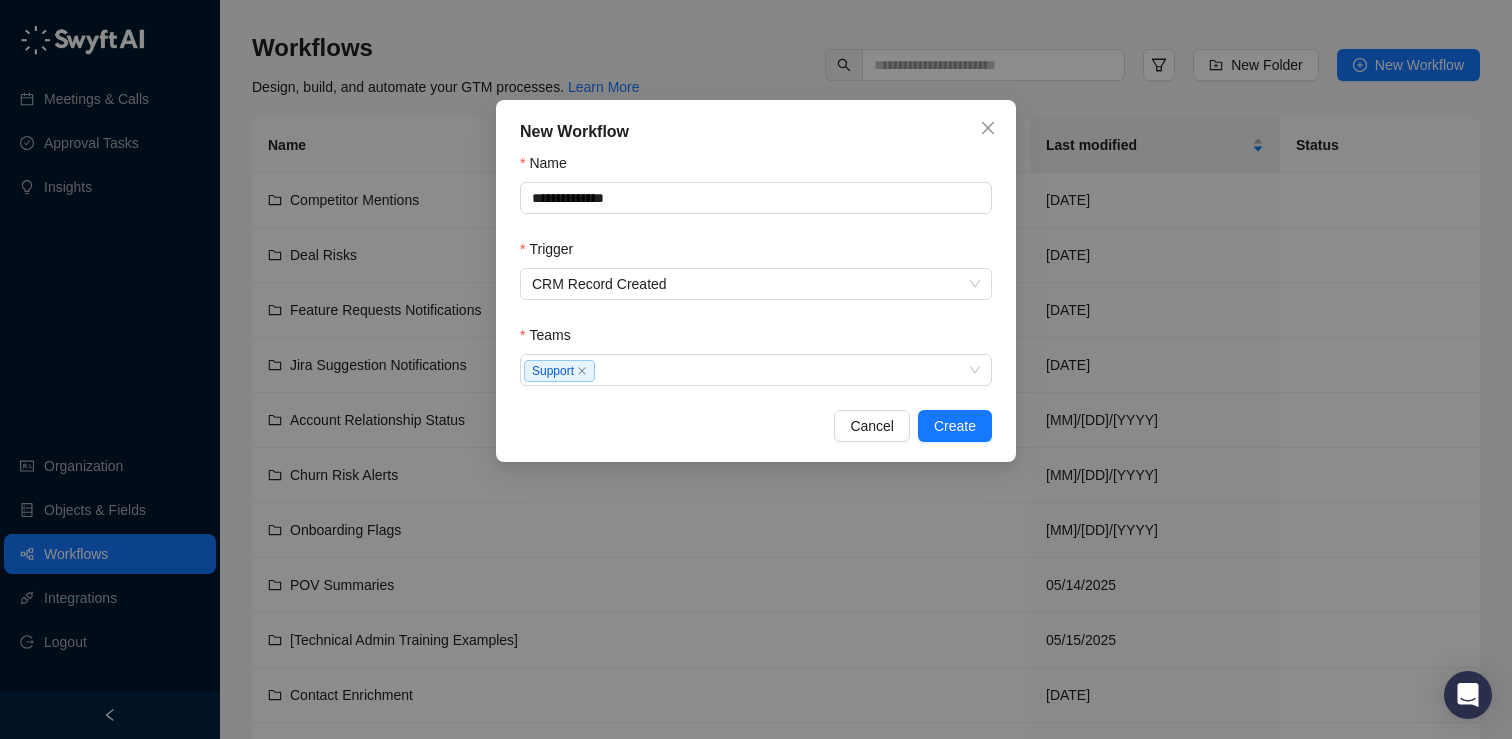 click on "Teams" at bounding box center [756, 167] 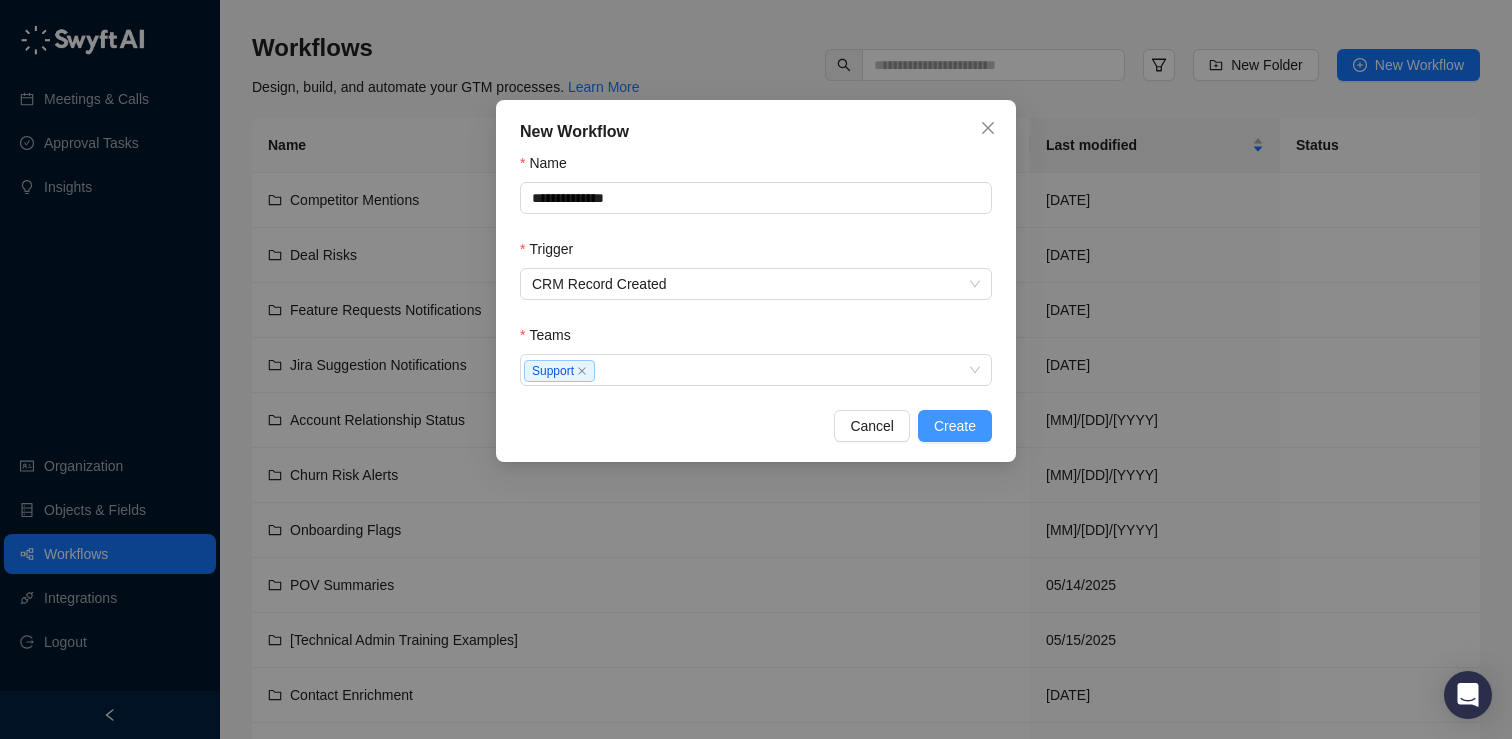 click on "Create" at bounding box center (955, 426) 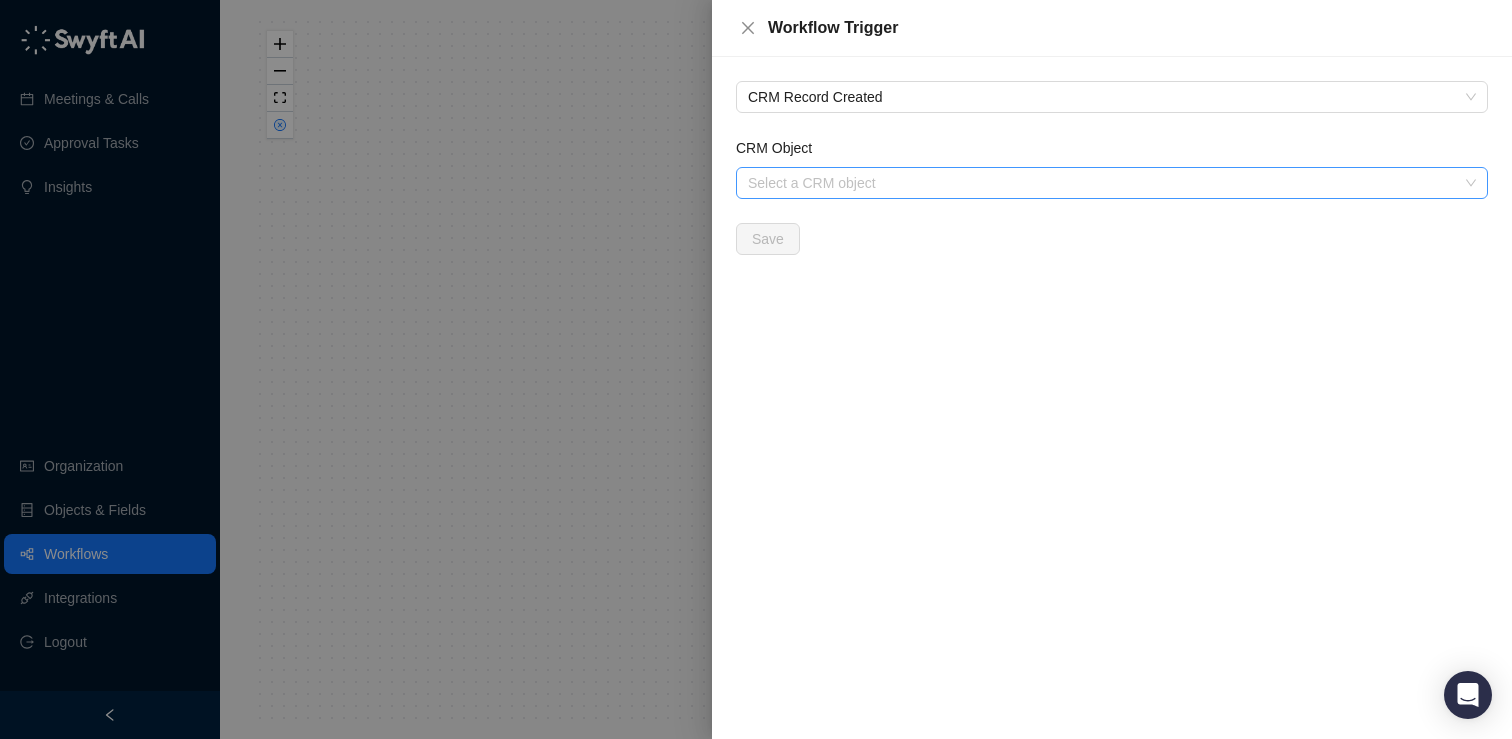 click on "CRM Object" at bounding box center (1106, 183) 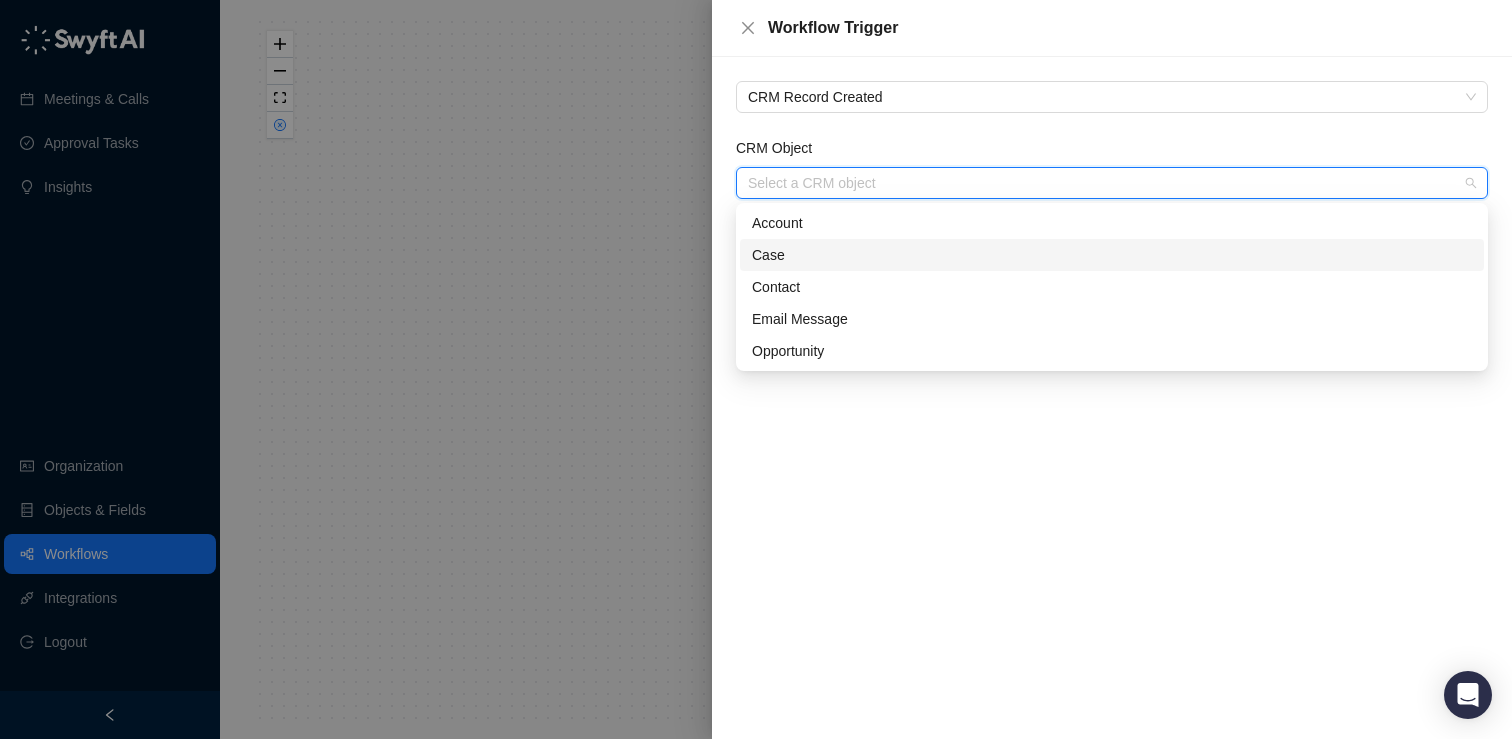 click on "Case" at bounding box center (1112, 255) 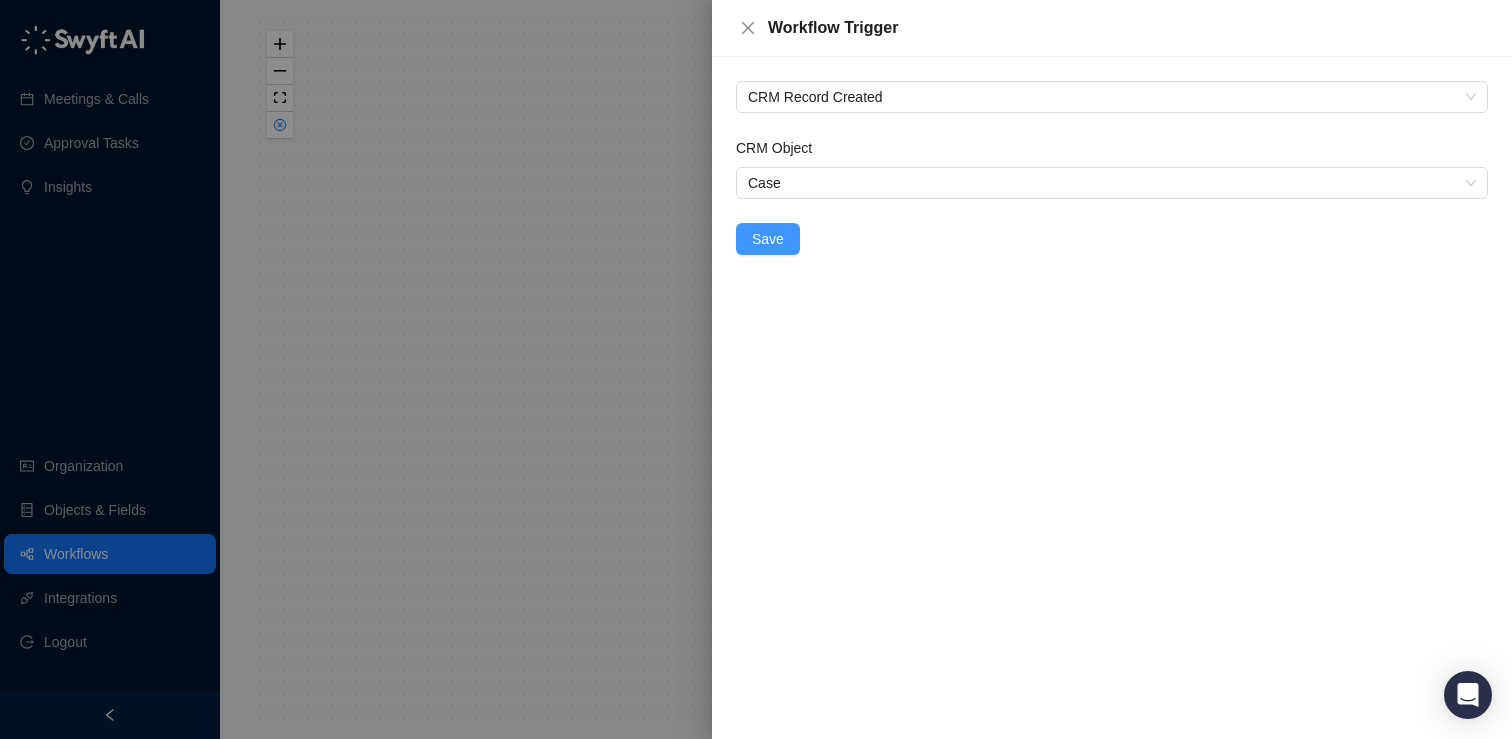 click on "Save" at bounding box center [768, 239] 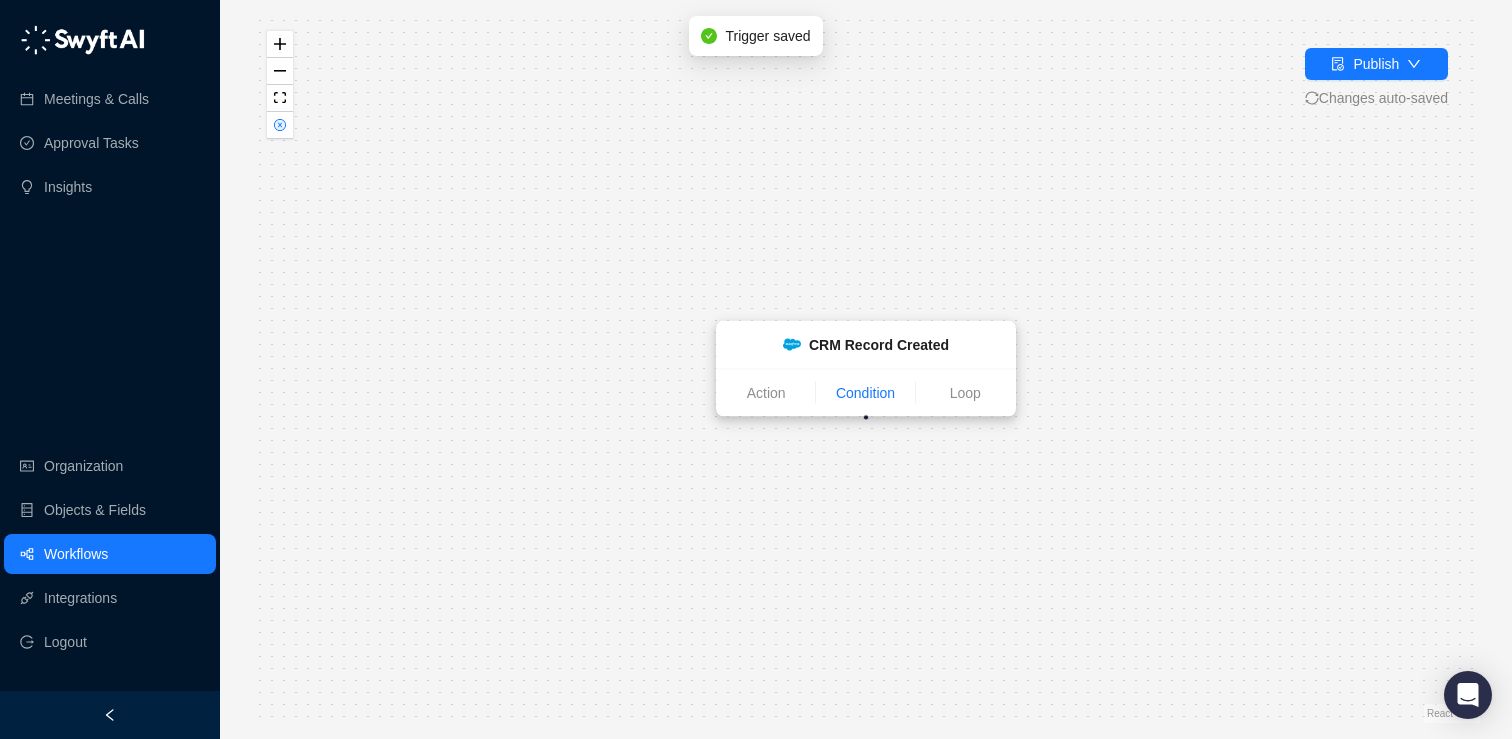 click on "Condition" at bounding box center [865, 393] 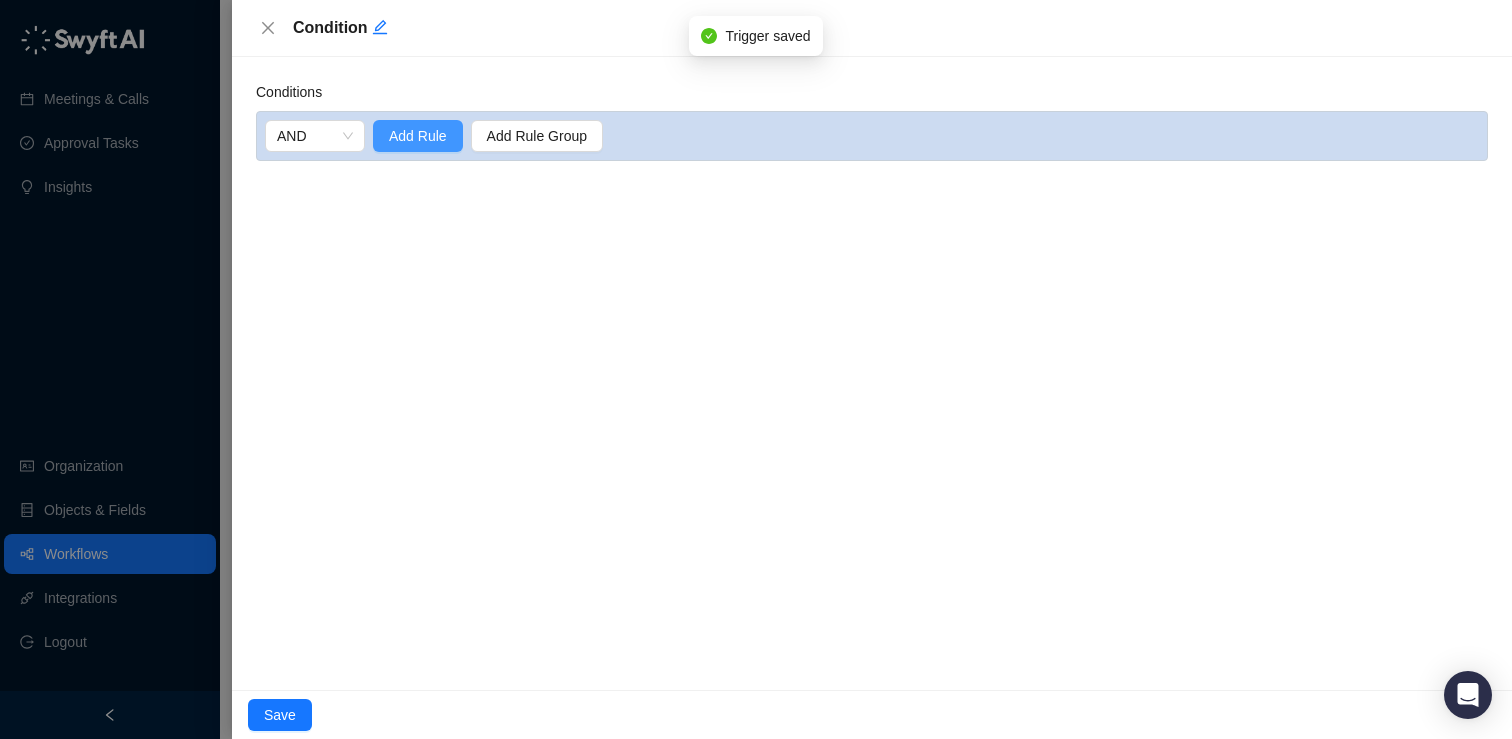 click on "Add Rule" at bounding box center [418, 136] 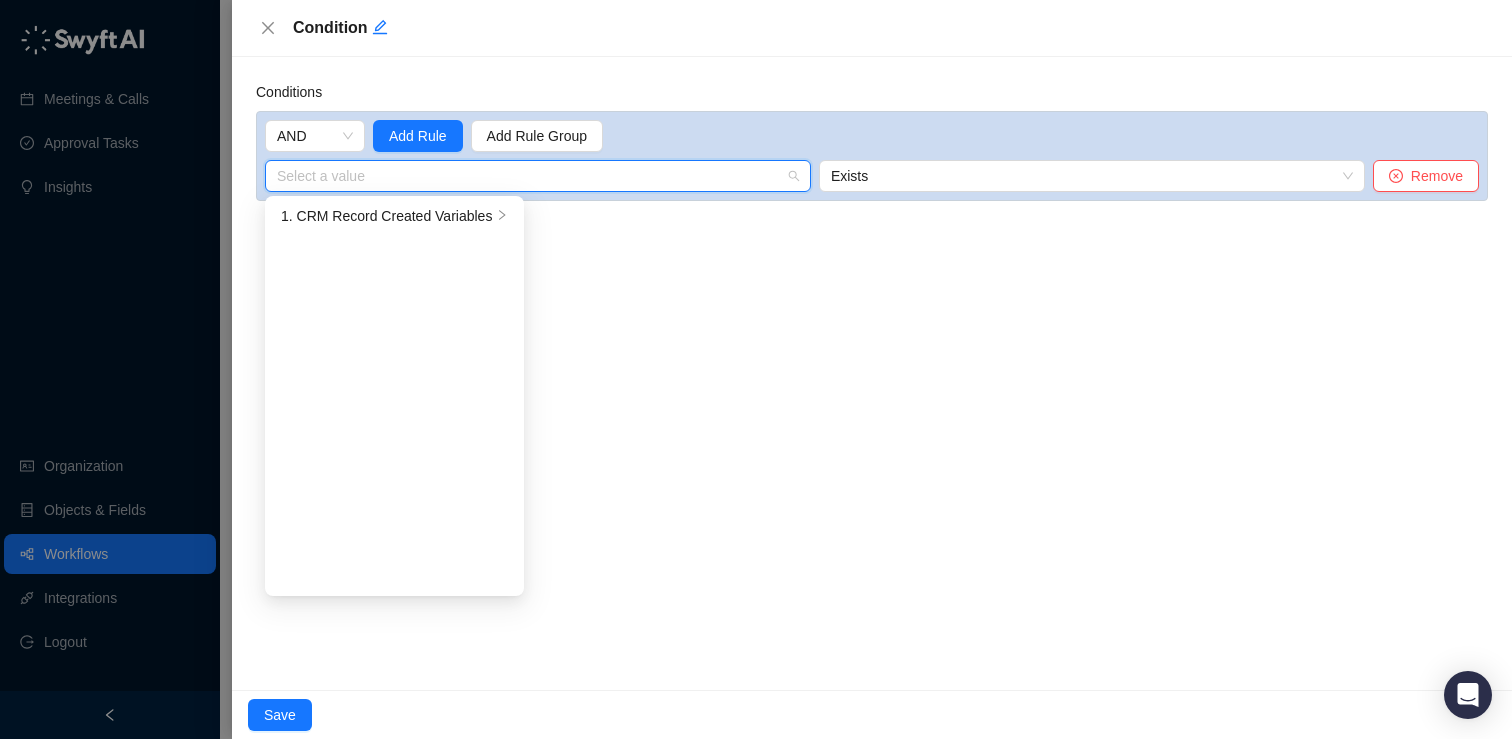 click at bounding box center [532, 176] 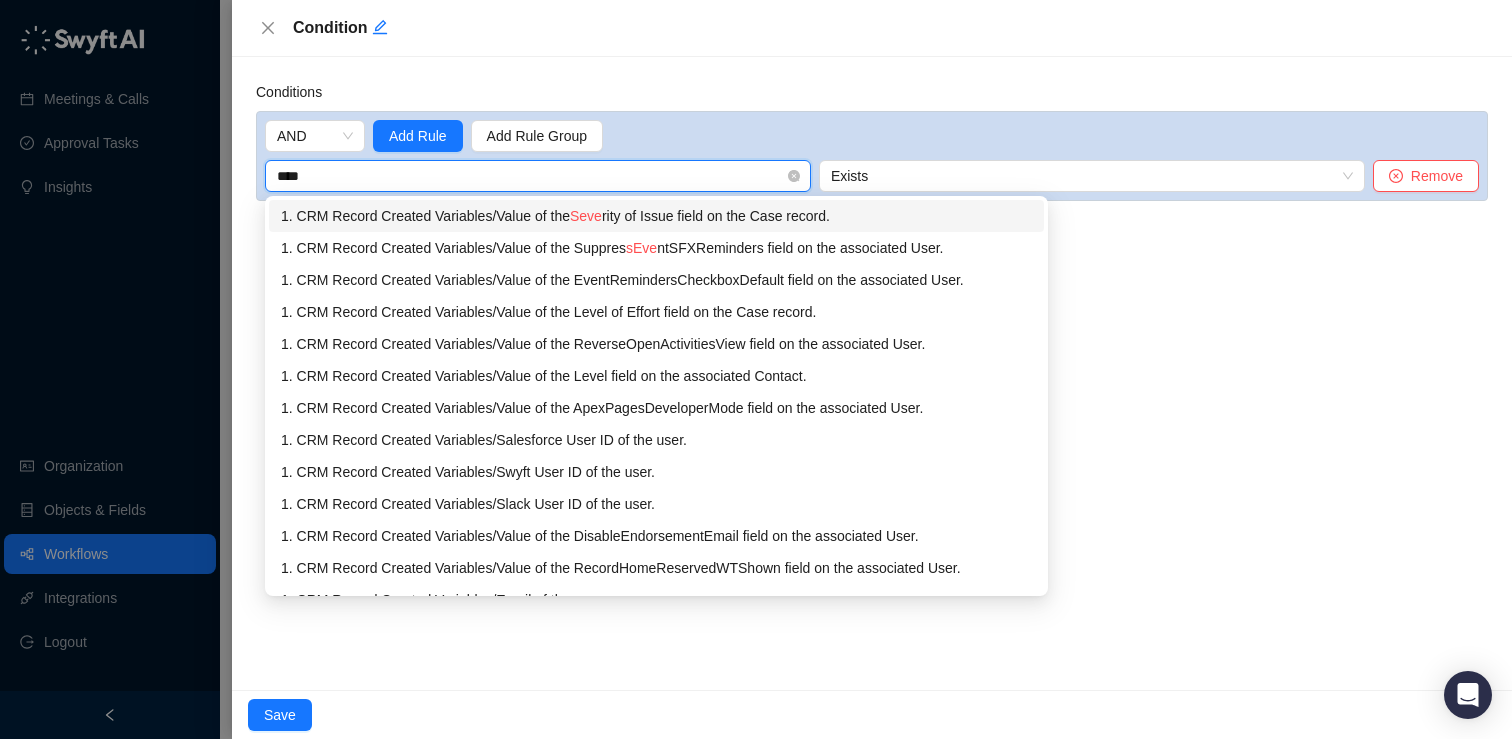 click on "1. CRM Record Created Variables / Value of the Seve rity of Issue field on the Case record." at bounding box center [656, 216] 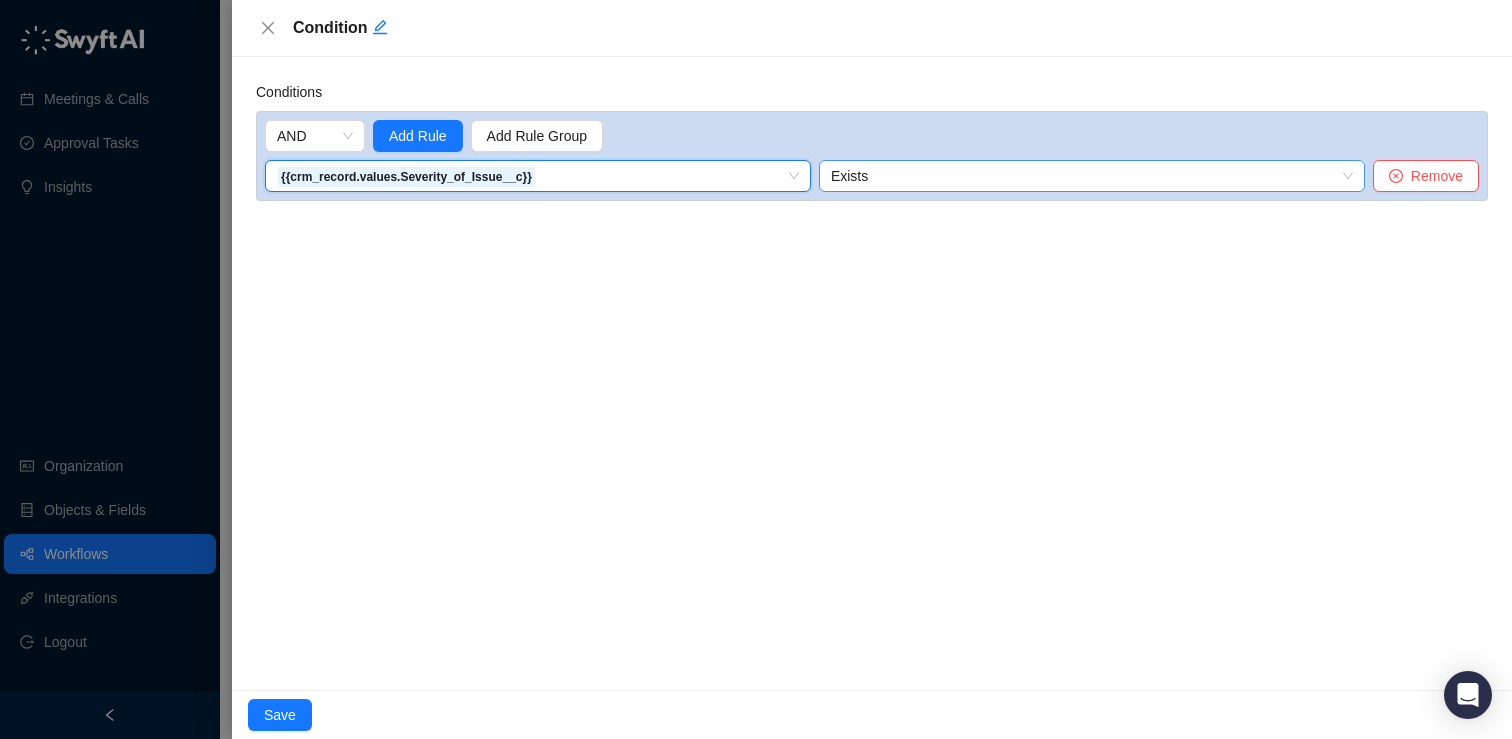 click on "Exists" at bounding box center (1092, 176) 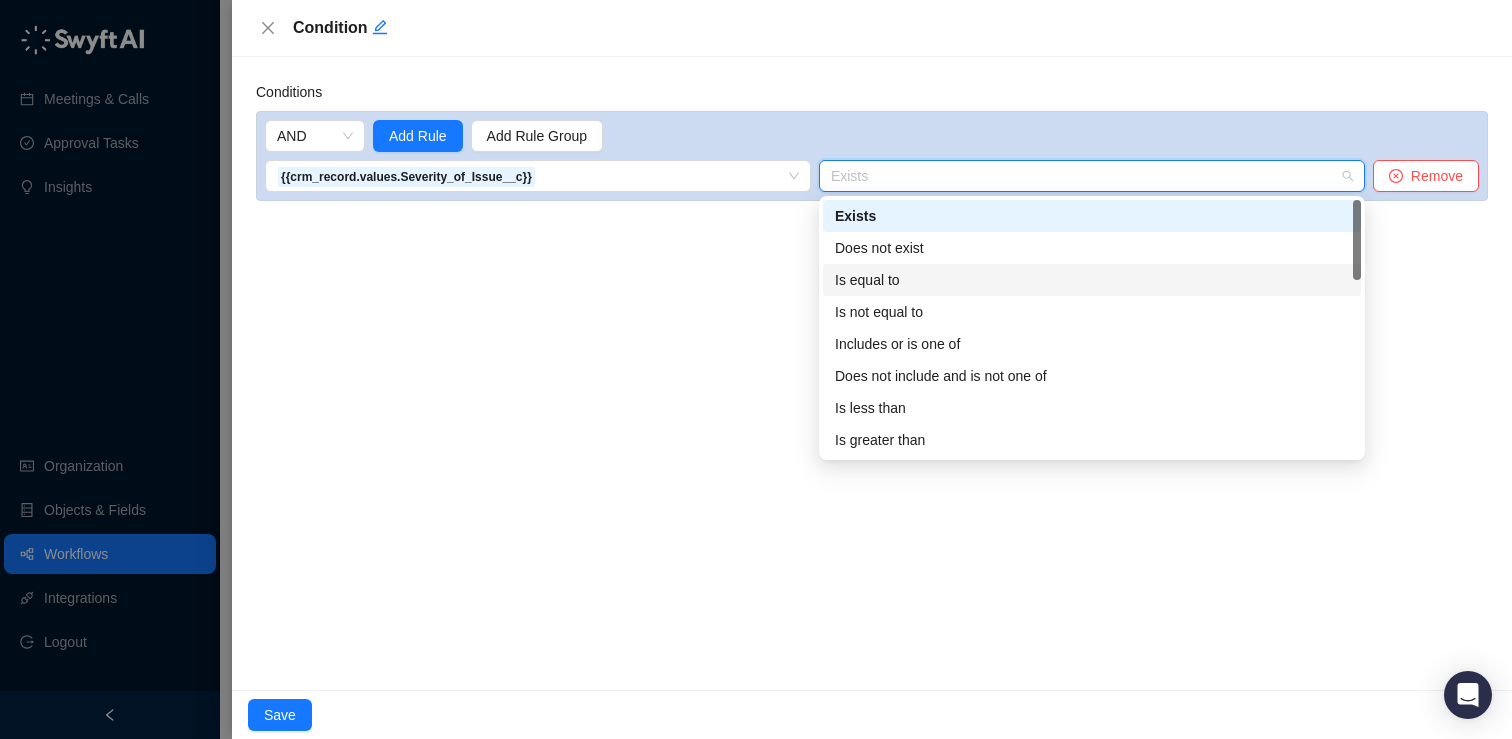 click on "Is equal to" at bounding box center [1092, 280] 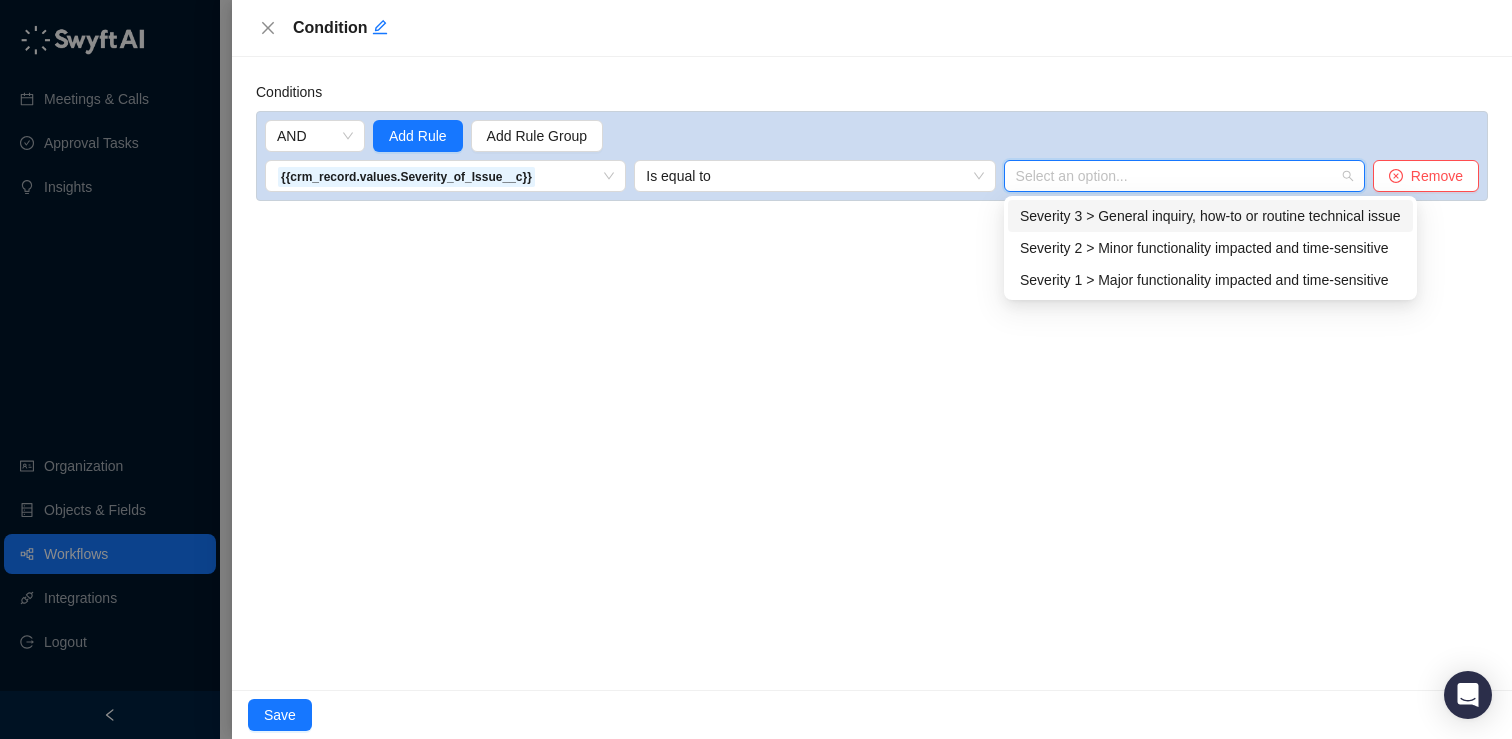 click at bounding box center (1178, 176) 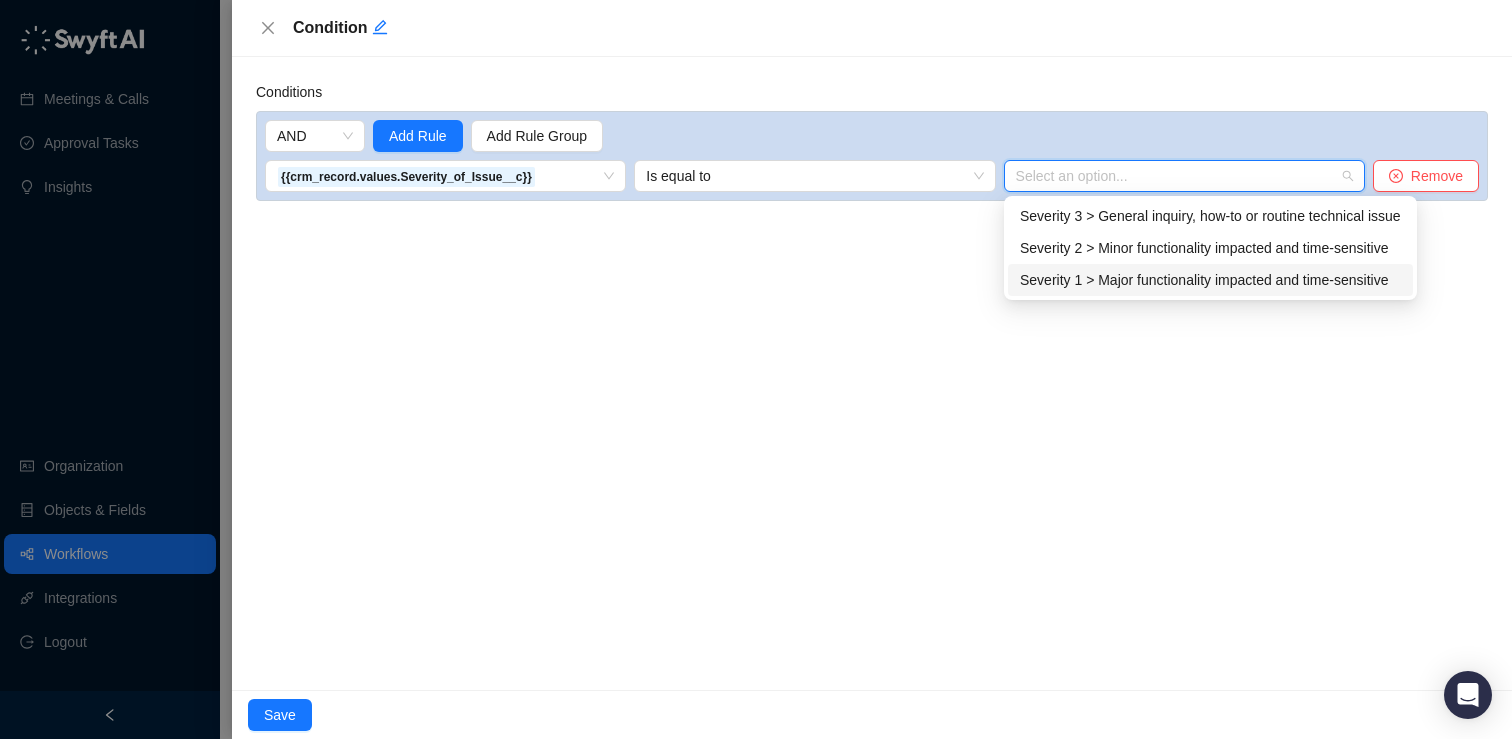 click on "Severity 1 > Major functionality impacted and time-sensitive" at bounding box center (1210, 280) 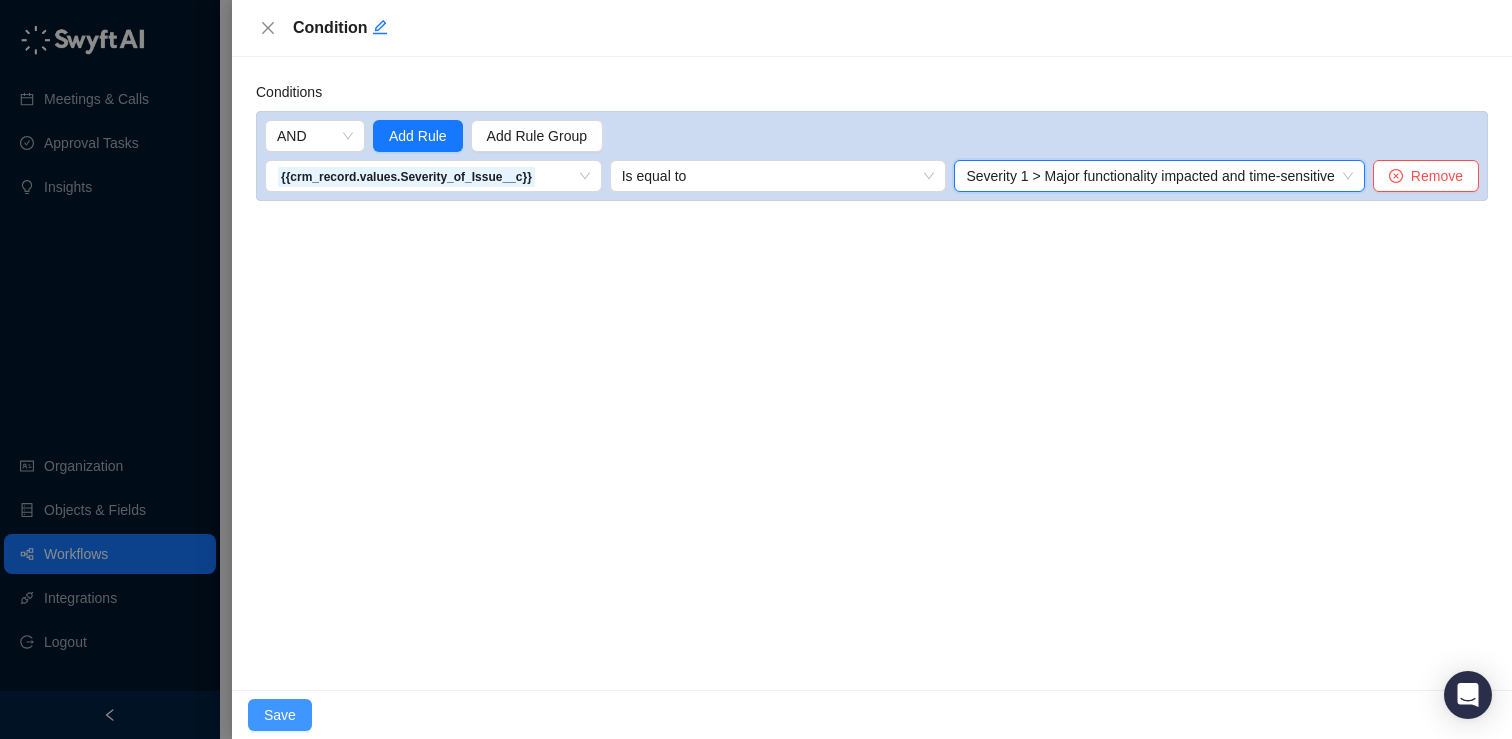 click on "Save" at bounding box center [280, 715] 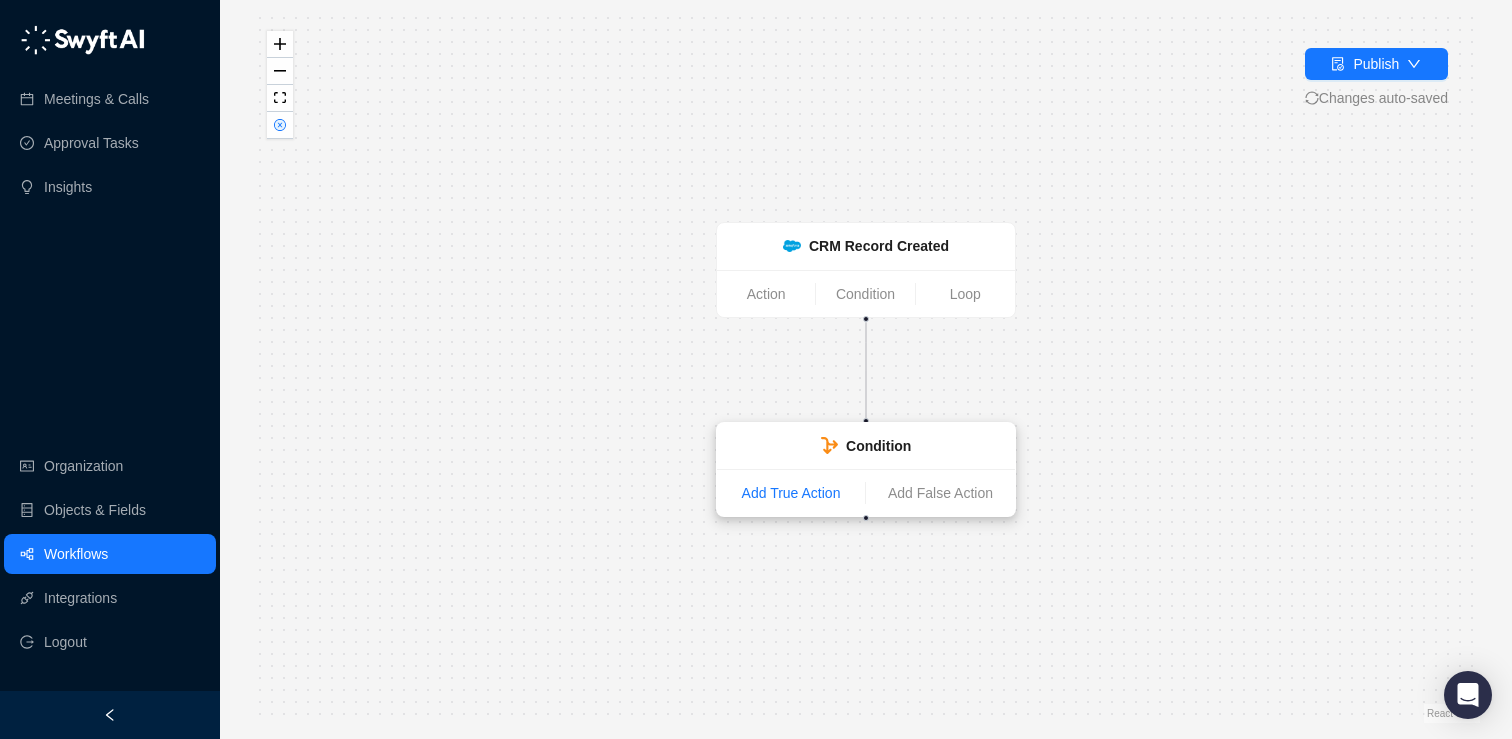 click on "Add True Action" at bounding box center (791, 493) 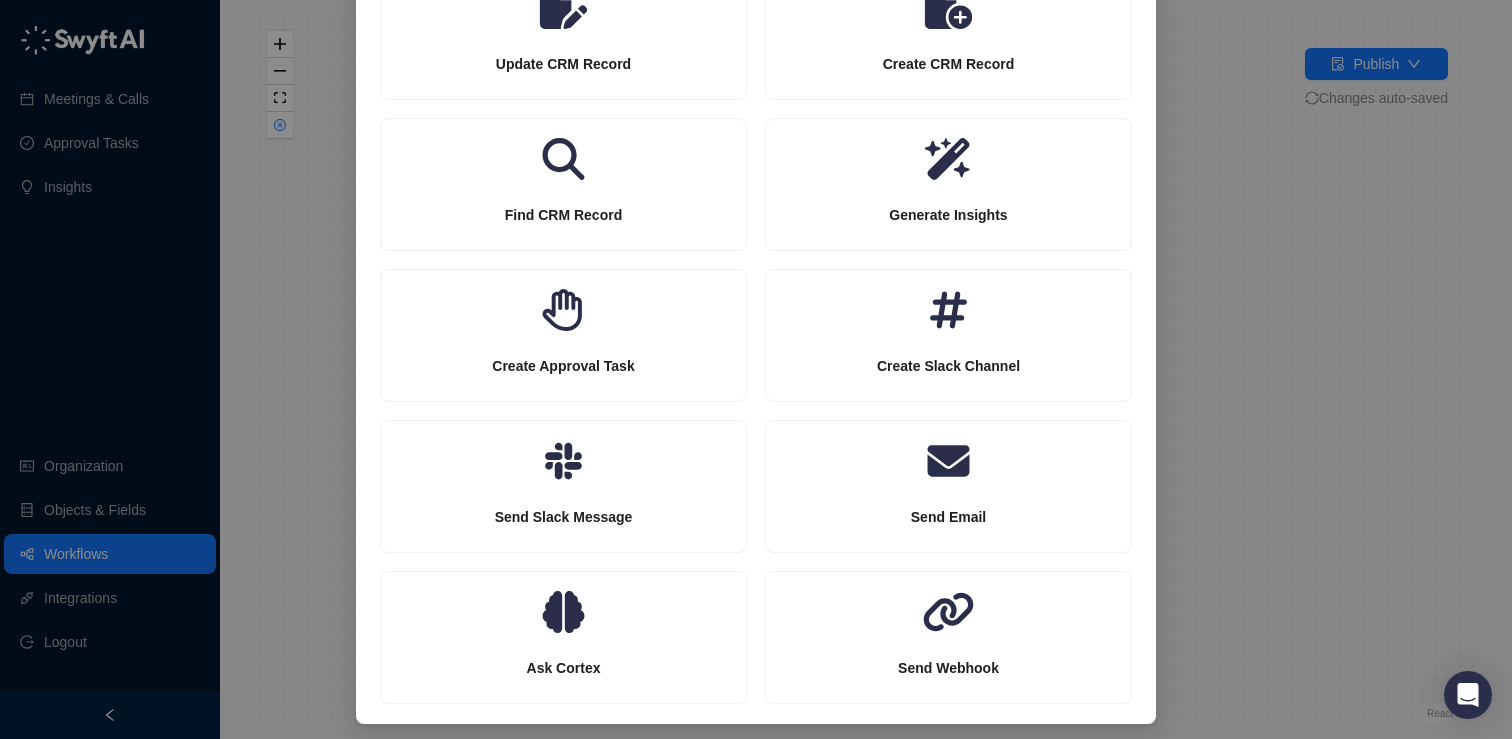 scroll, scrollTop: 189, scrollLeft: 0, axis: vertical 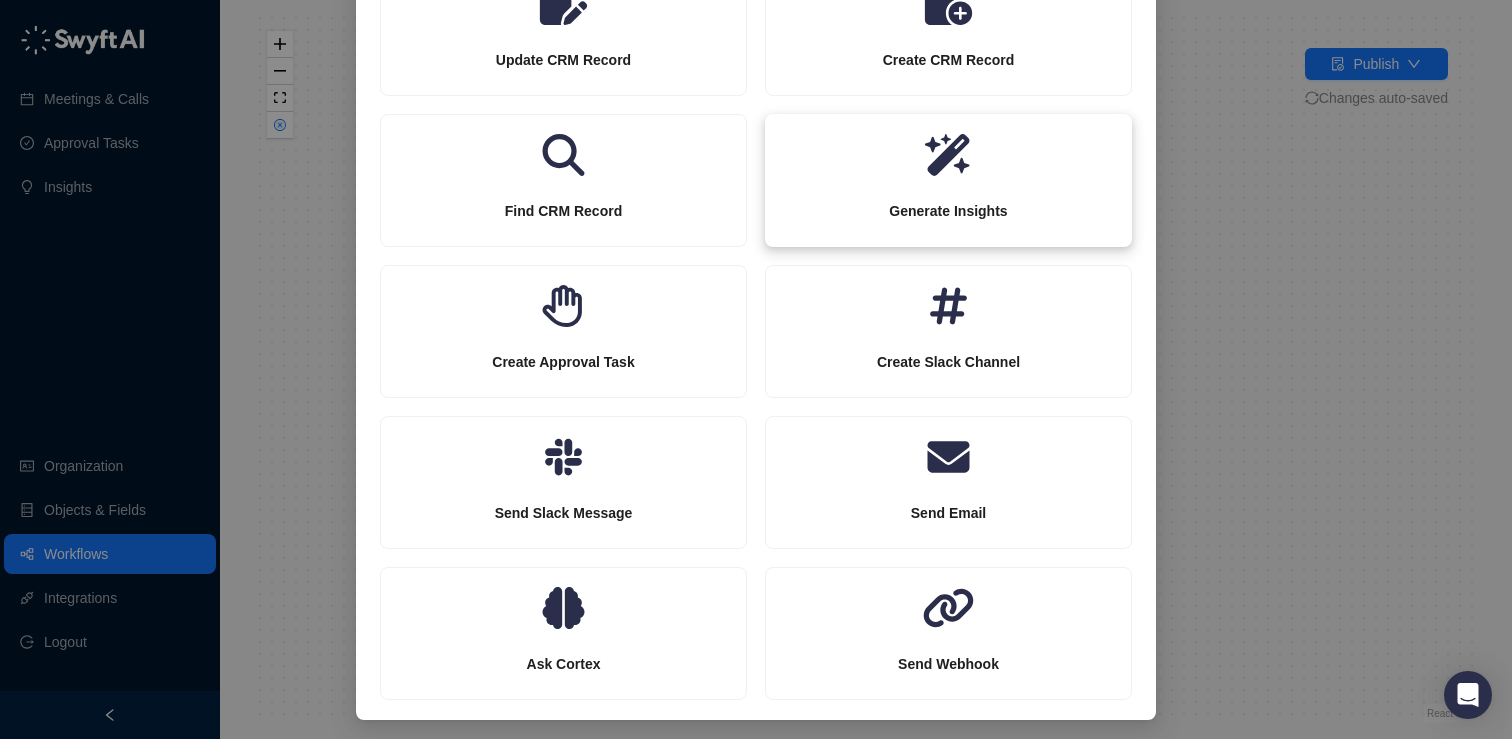 click on "Generate Insights" at bounding box center [563, 60] 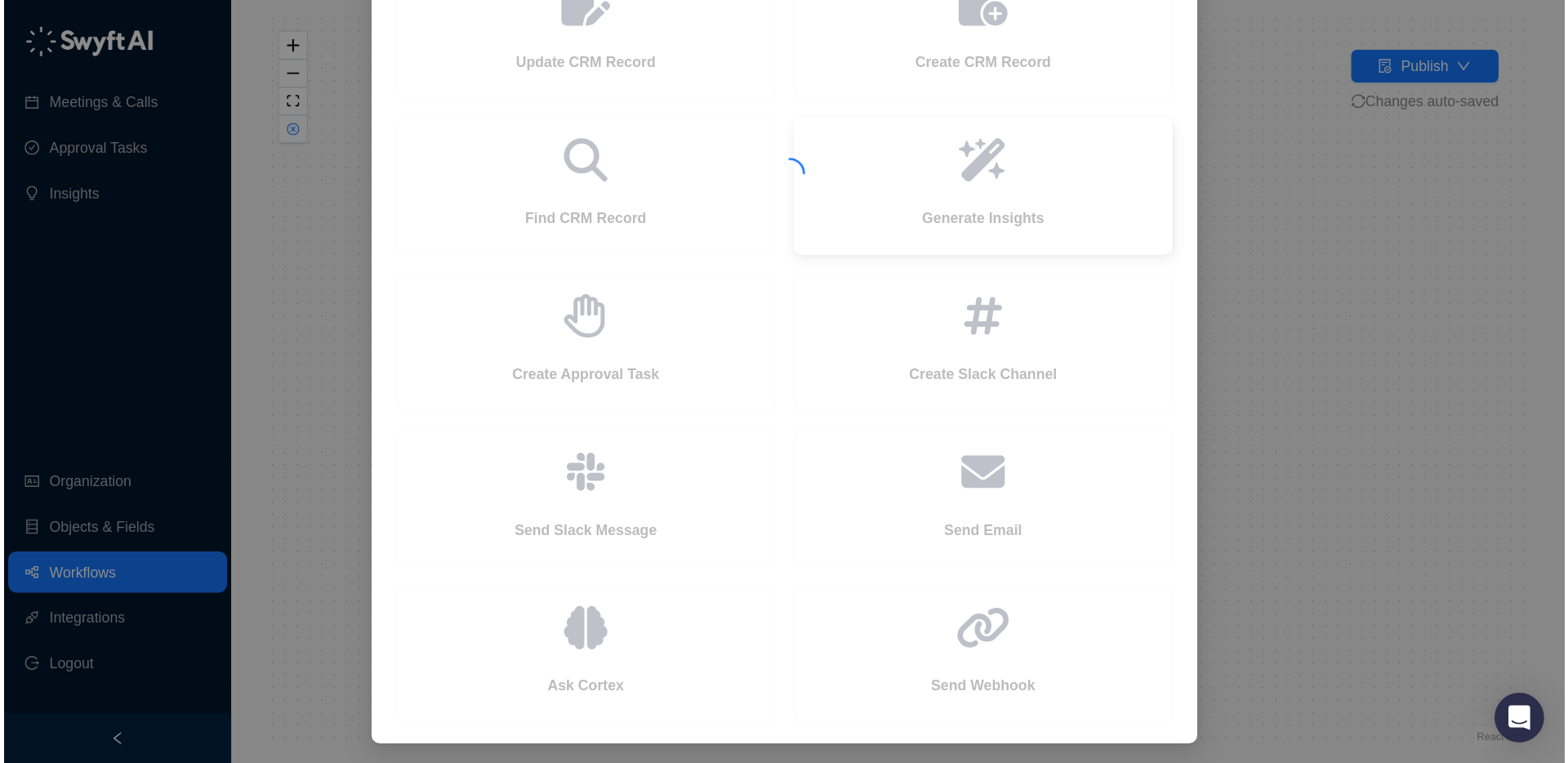 scroll, scrollTop: 77, scrollLeft: 0, axis: vertical 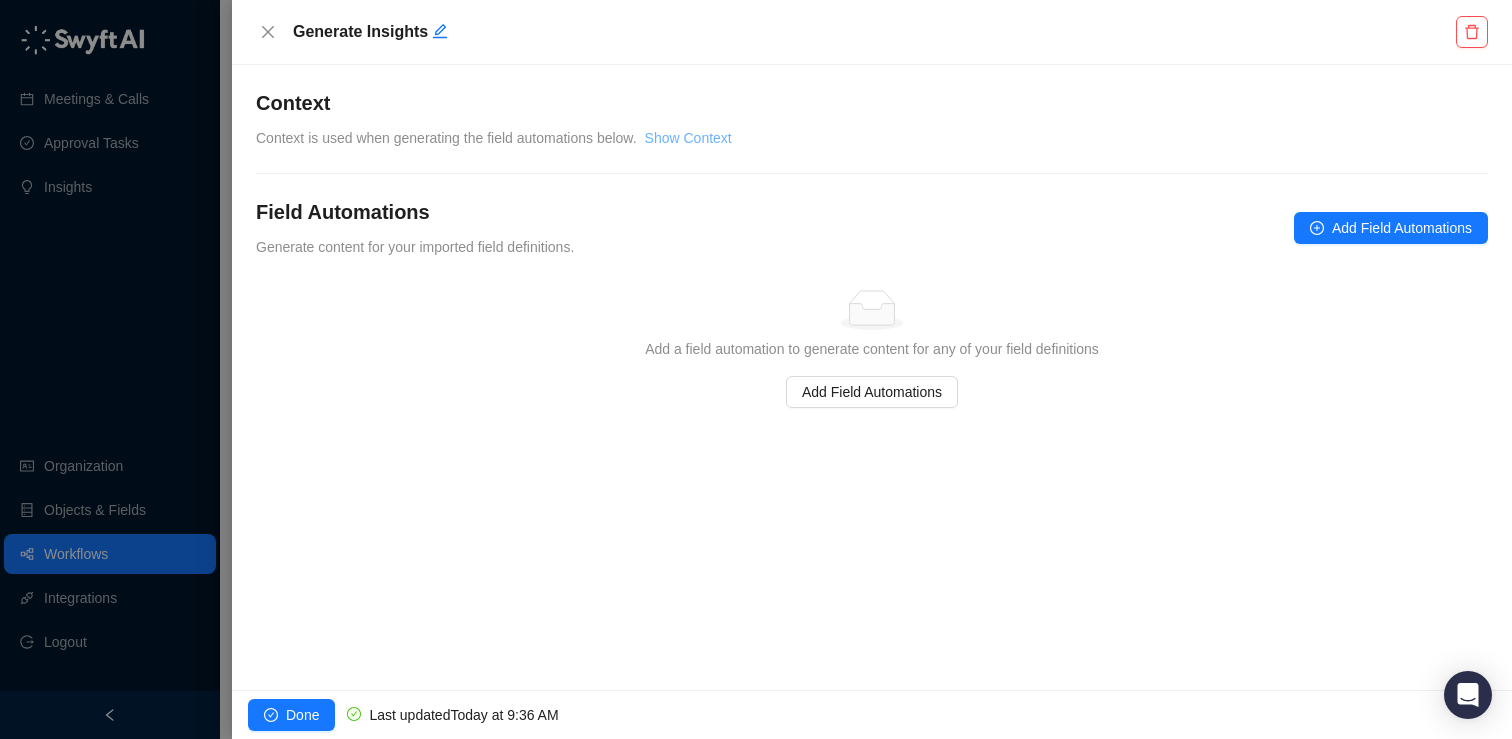 click on "Show Context" at bounding box center (688, 138) 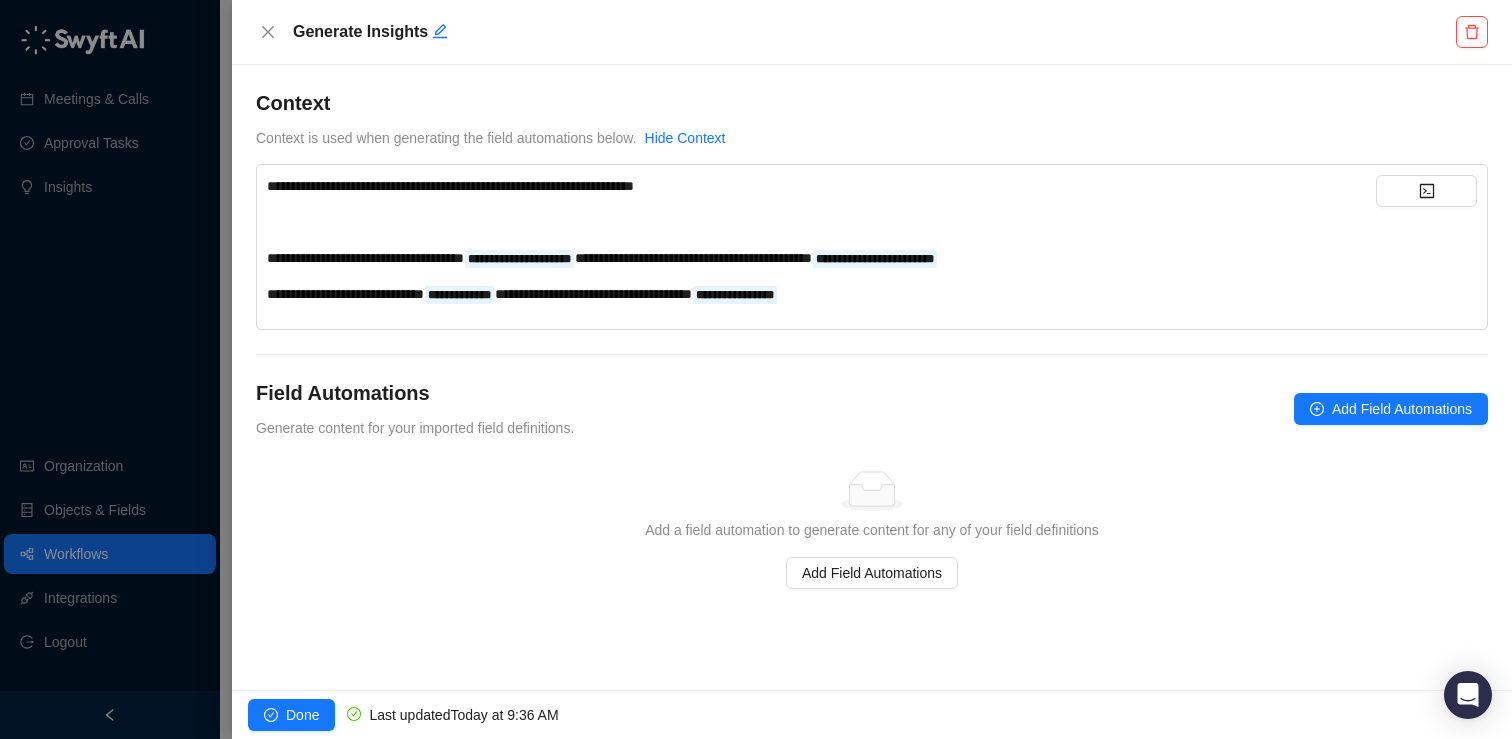 click on "**********" at bounding box center [450, 186] 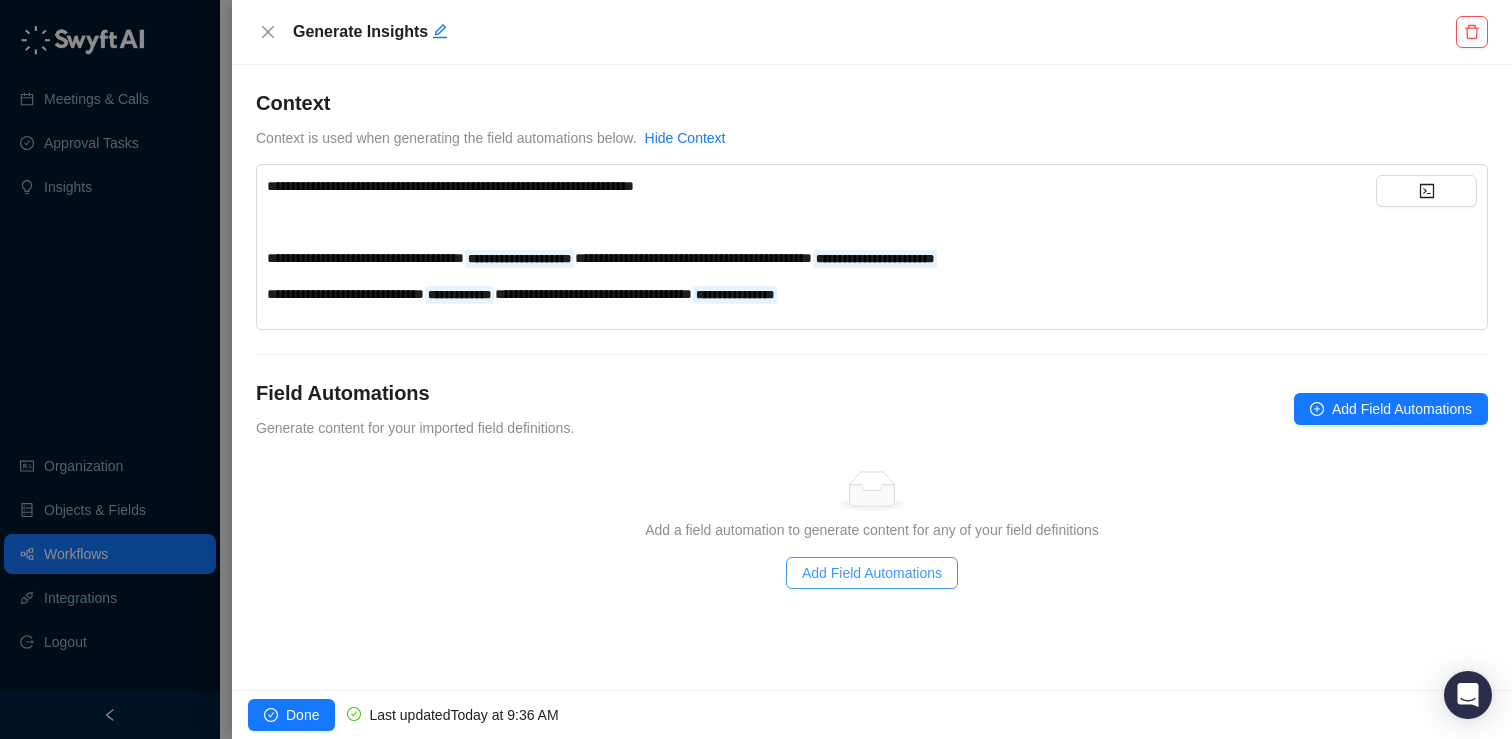 click on "Add Field Automations" at bounding box center [872, 573] 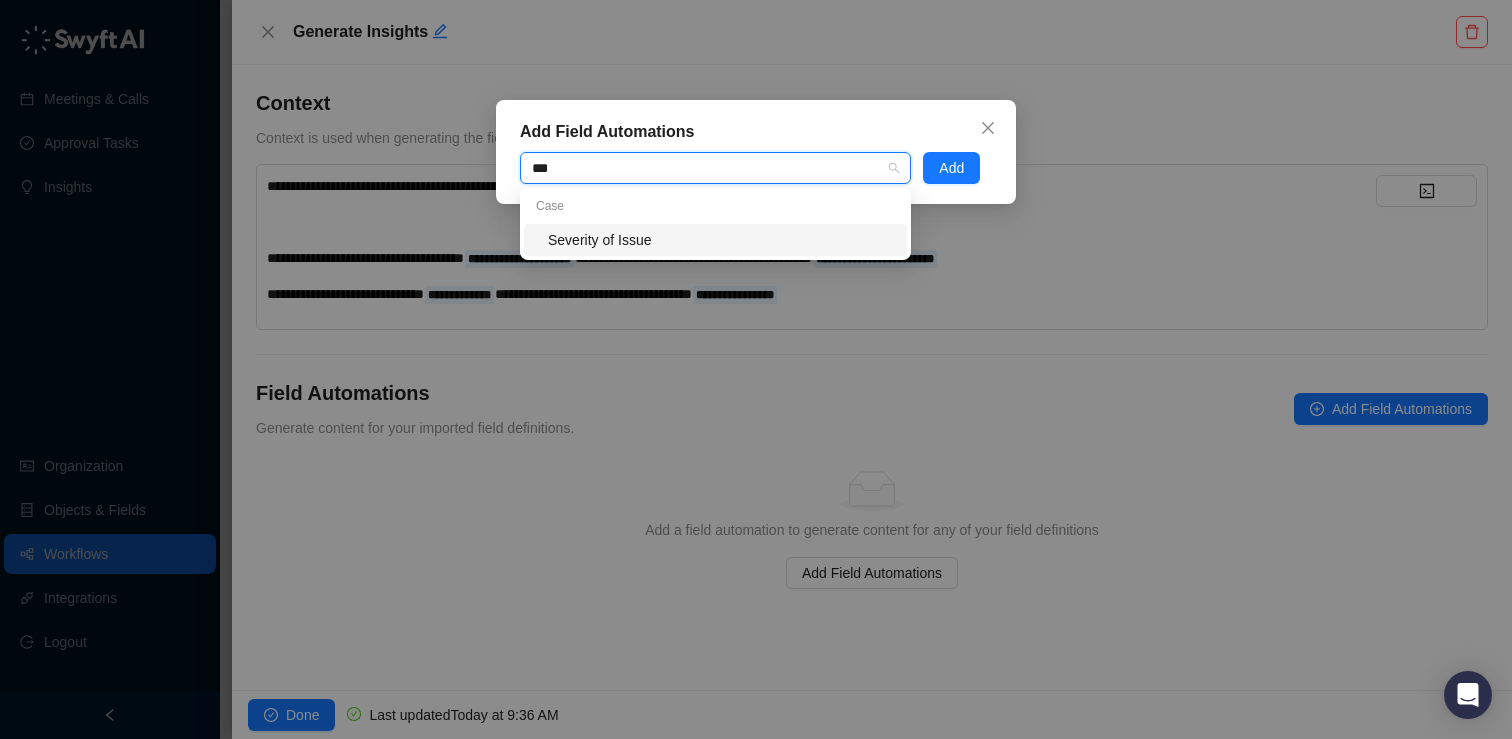 click on "Severity of Issue" at bounding box center (721, 240) 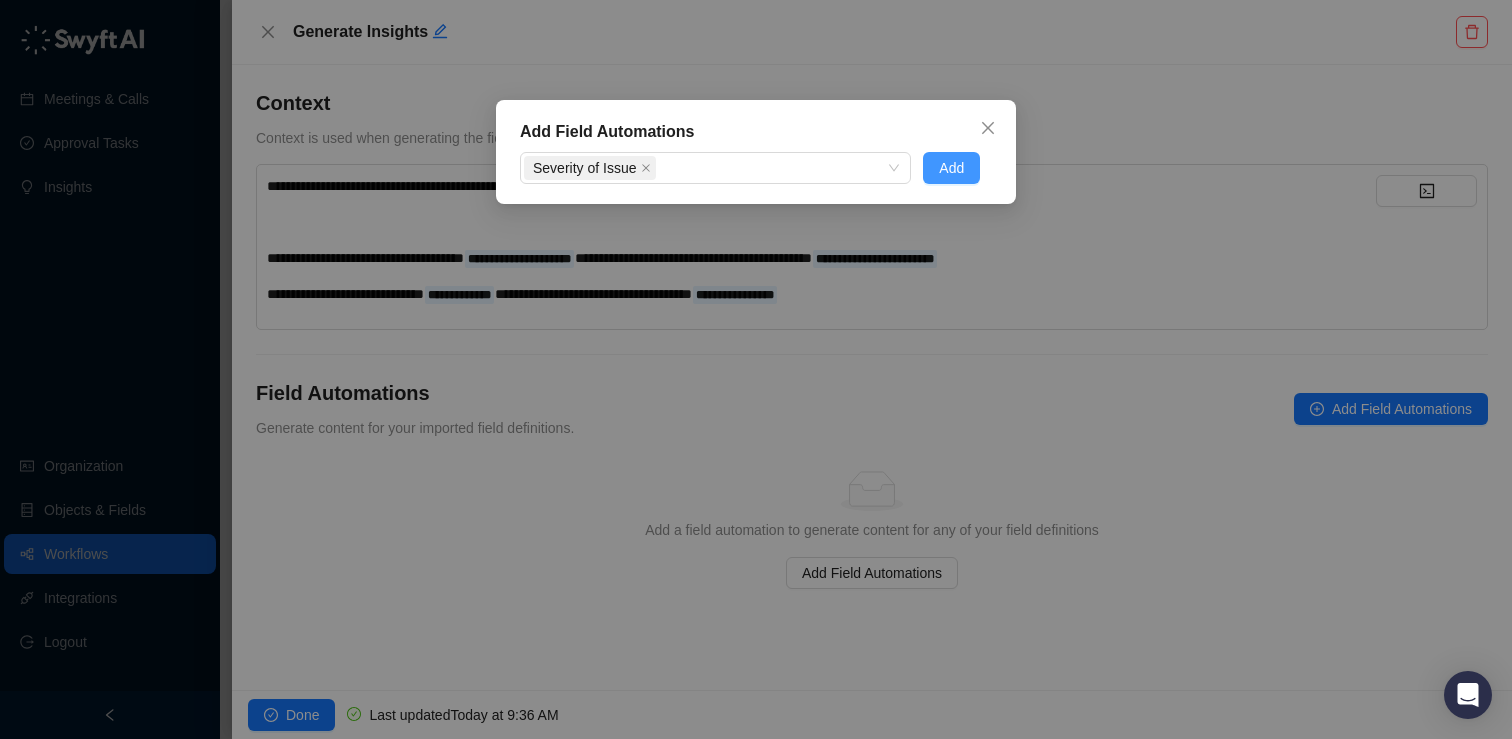 click on "Add" at bounding box center (951, 168) 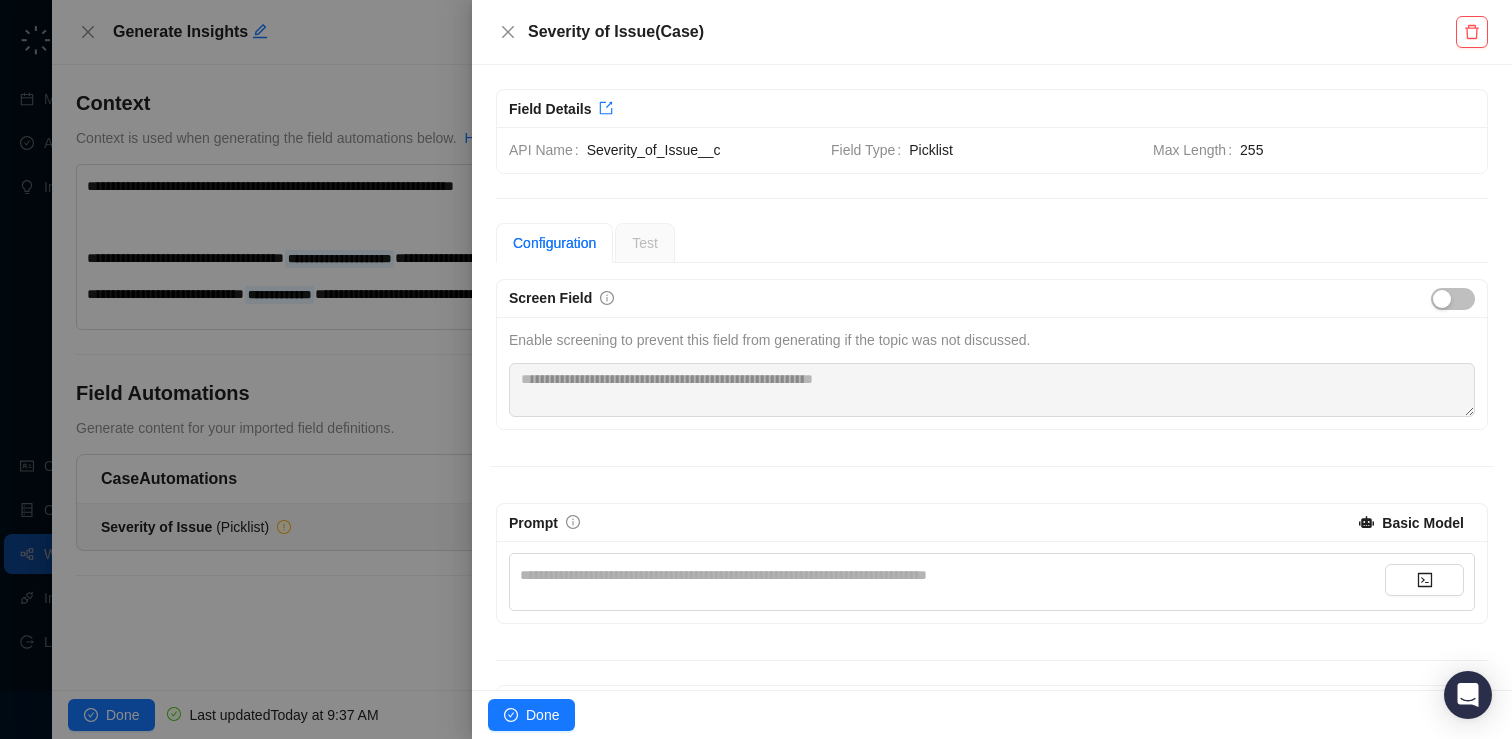 click on "**********" at bounding box center (952, 575) 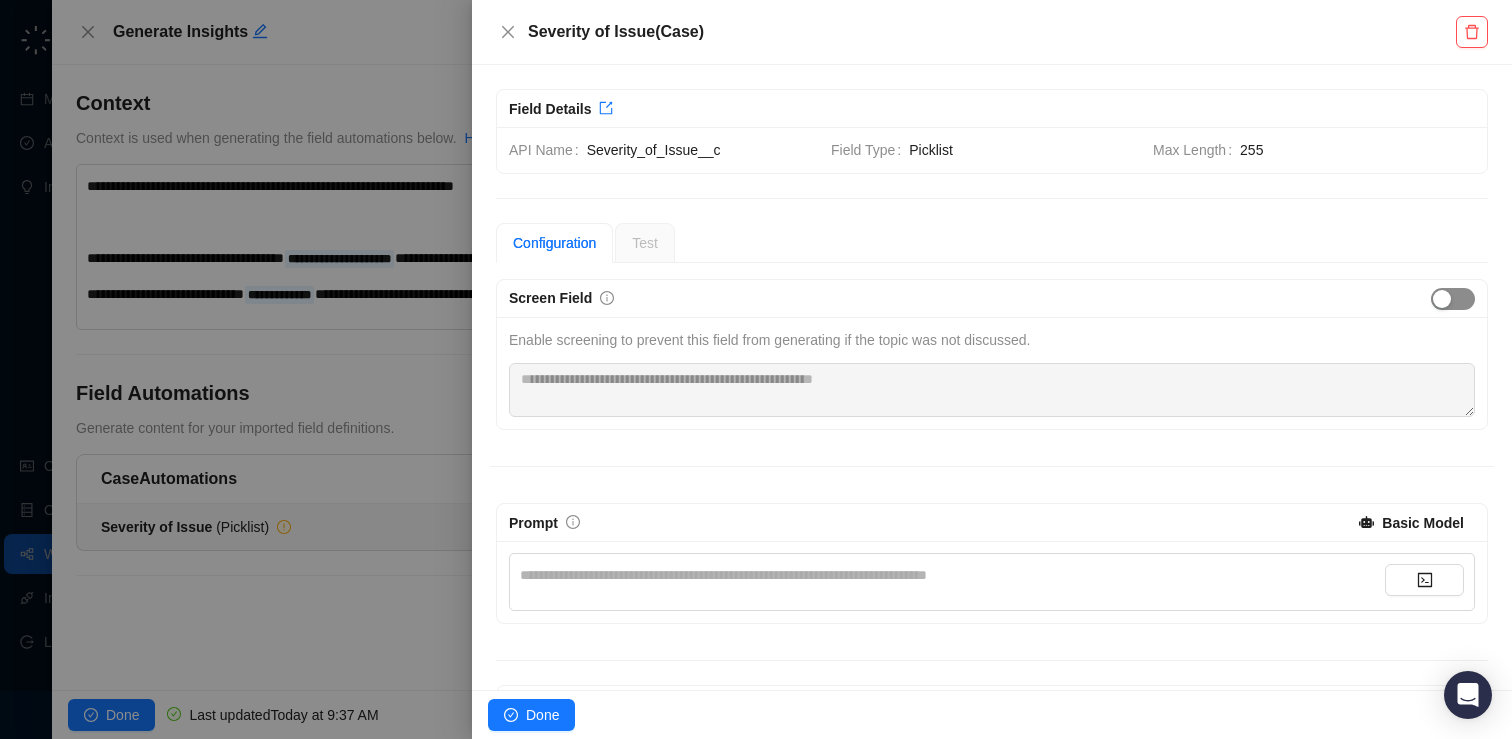 click at bounding box center [1442, 299] 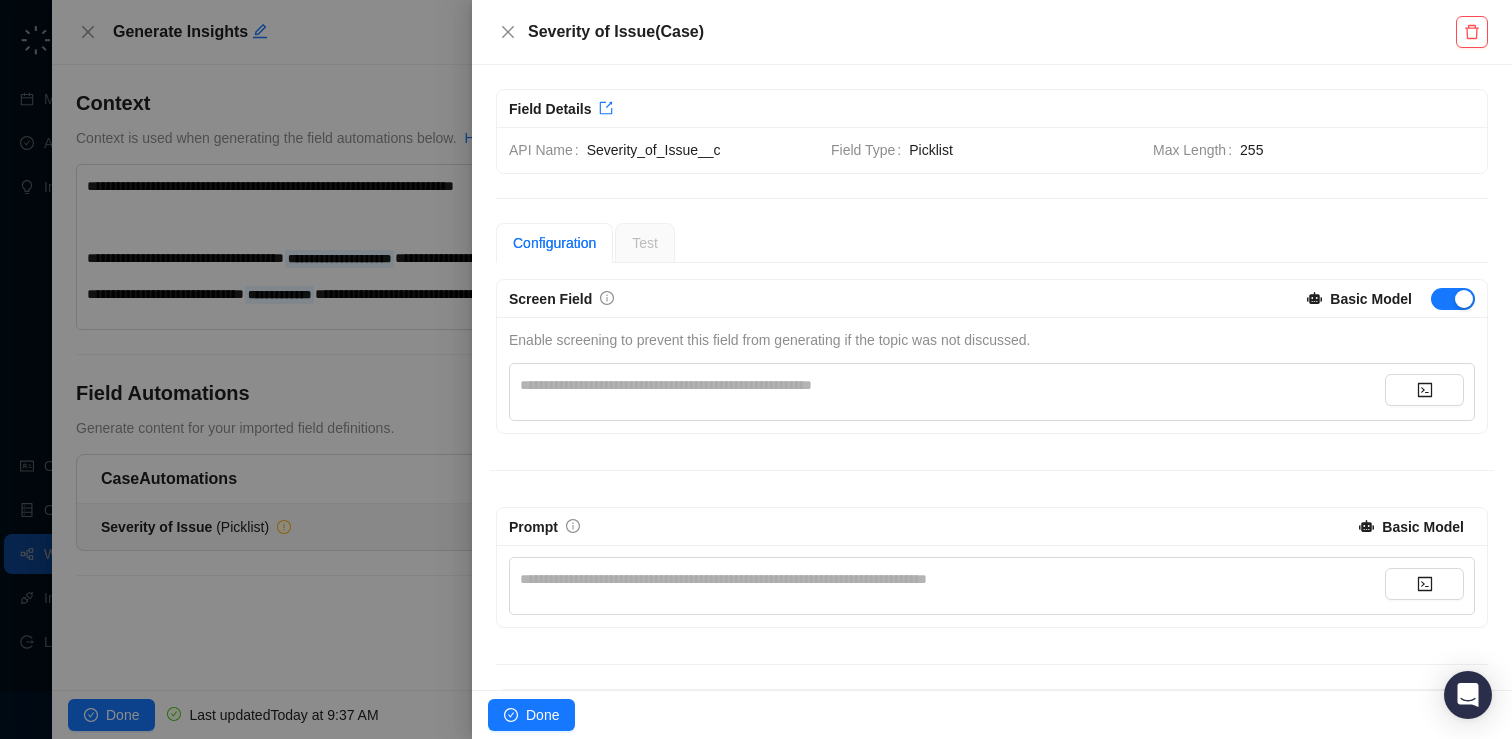 click on "**********" at bounding box center [952, 385] 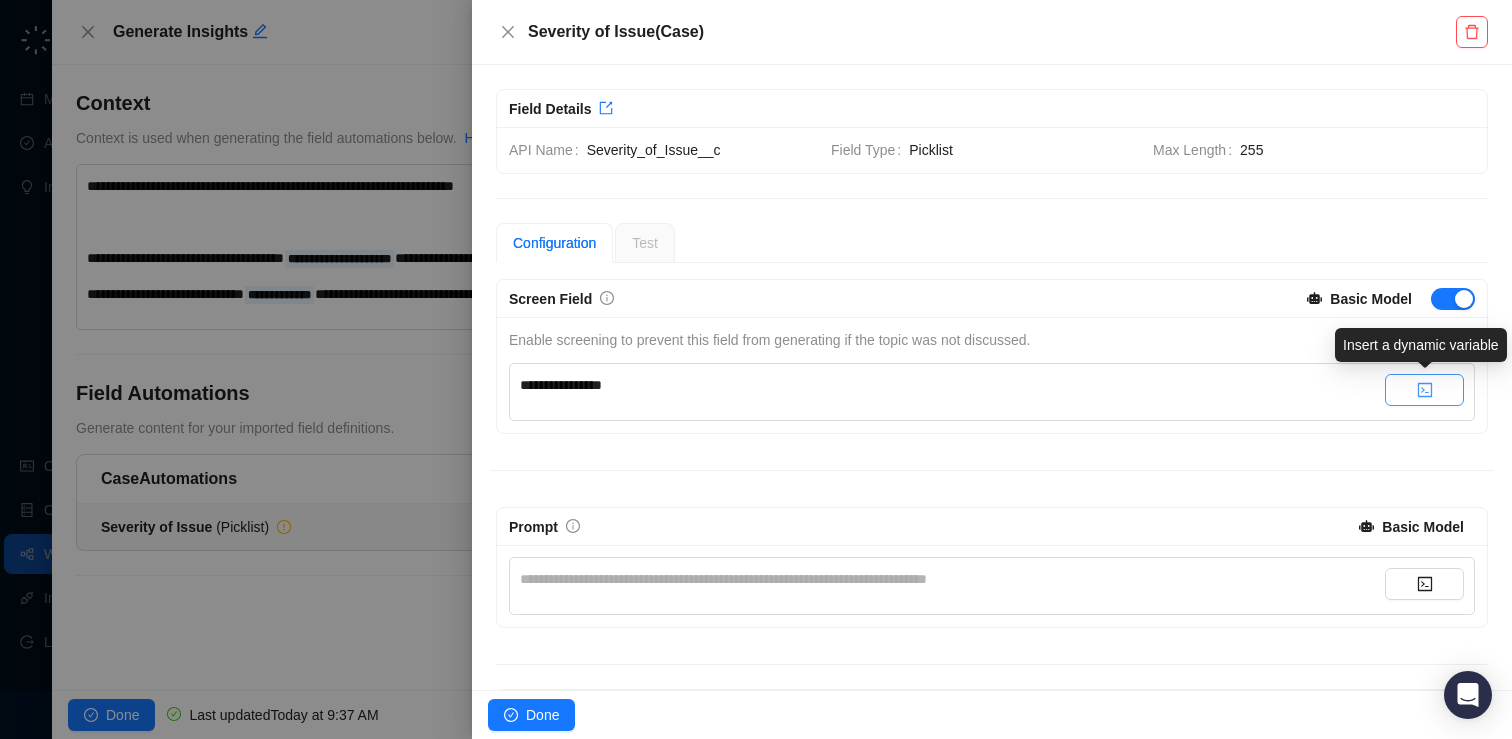 click at bounding box center (1425, 390) 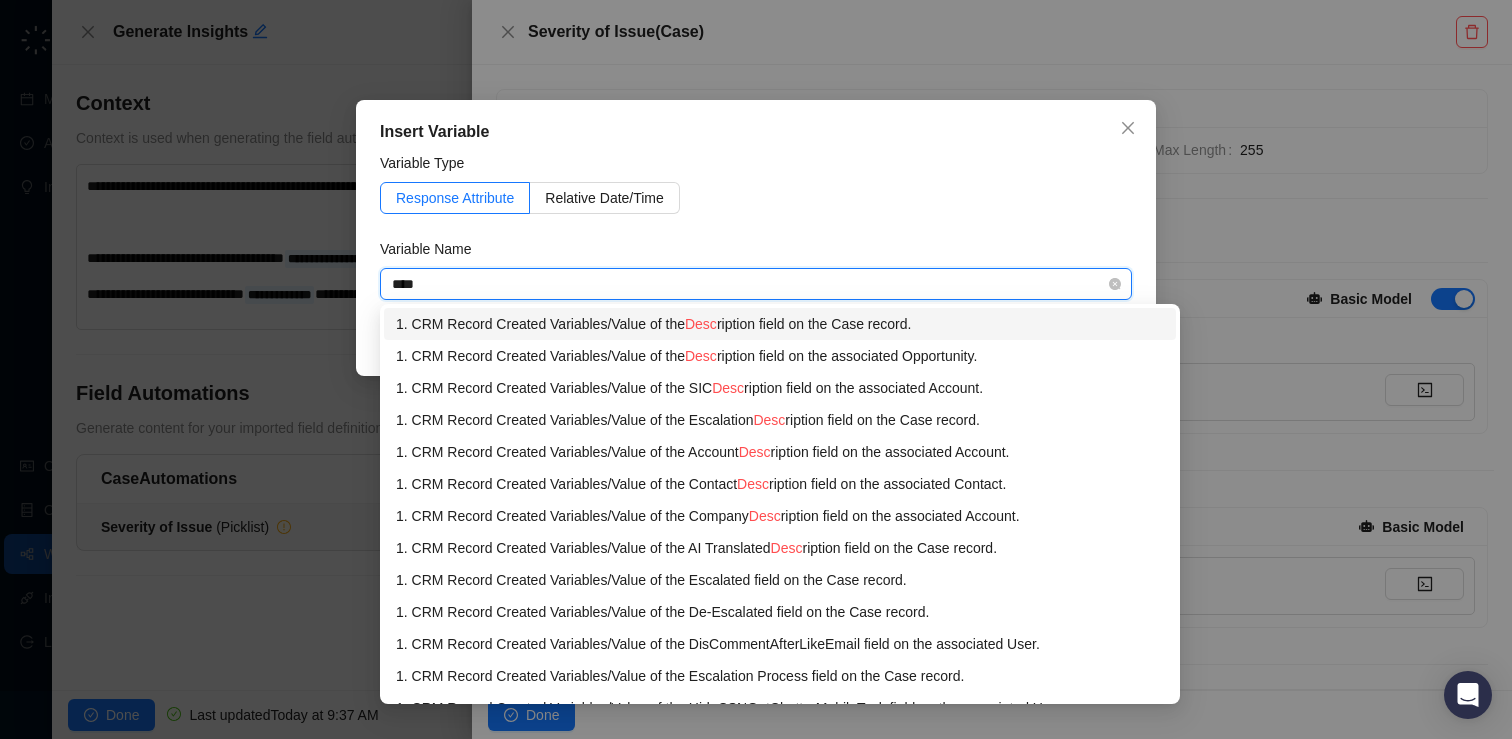 click on "1. CRM Record Created Variables / Value of the Desc ription field on the Case record." at bounding box center [780, 324] 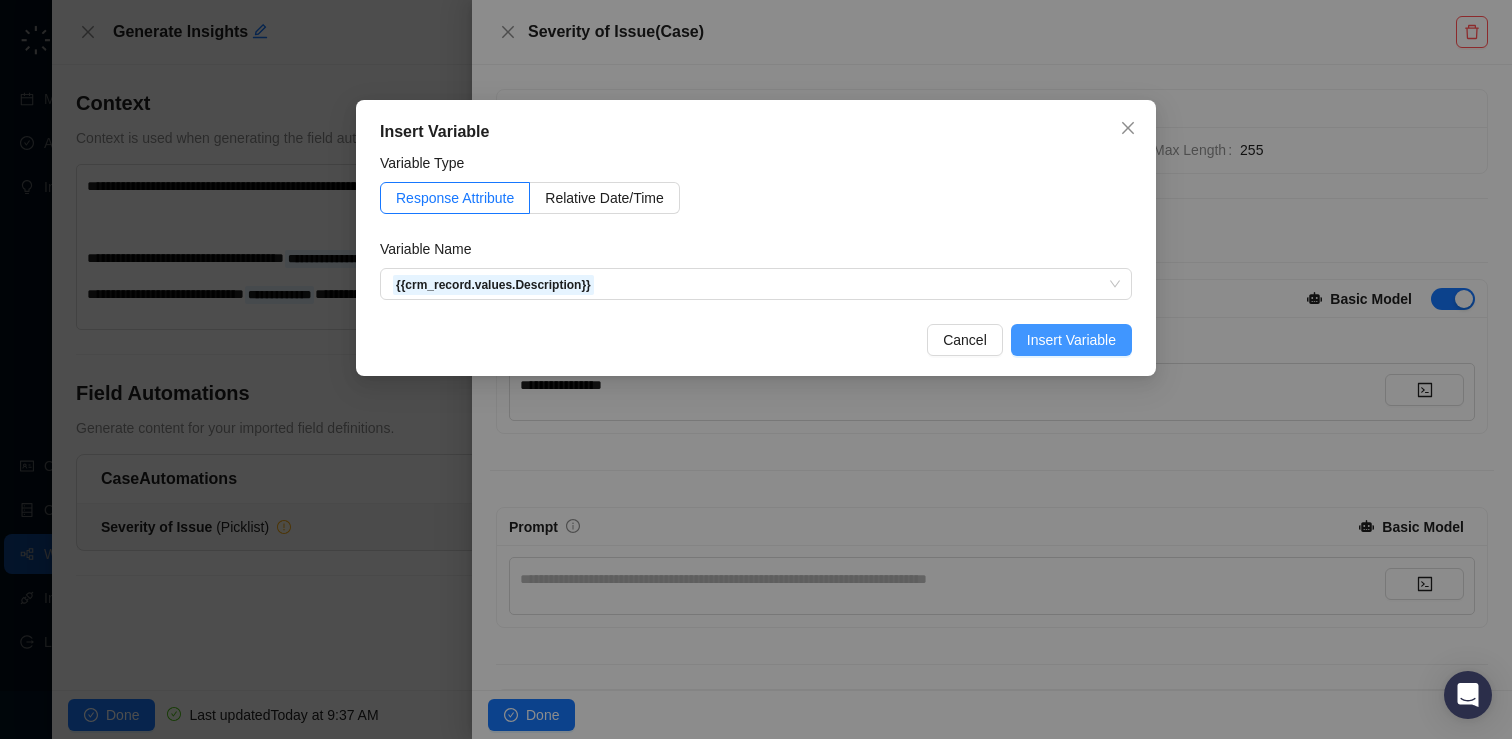 click on "Insert Variable" at bounding box center [1071, 340] 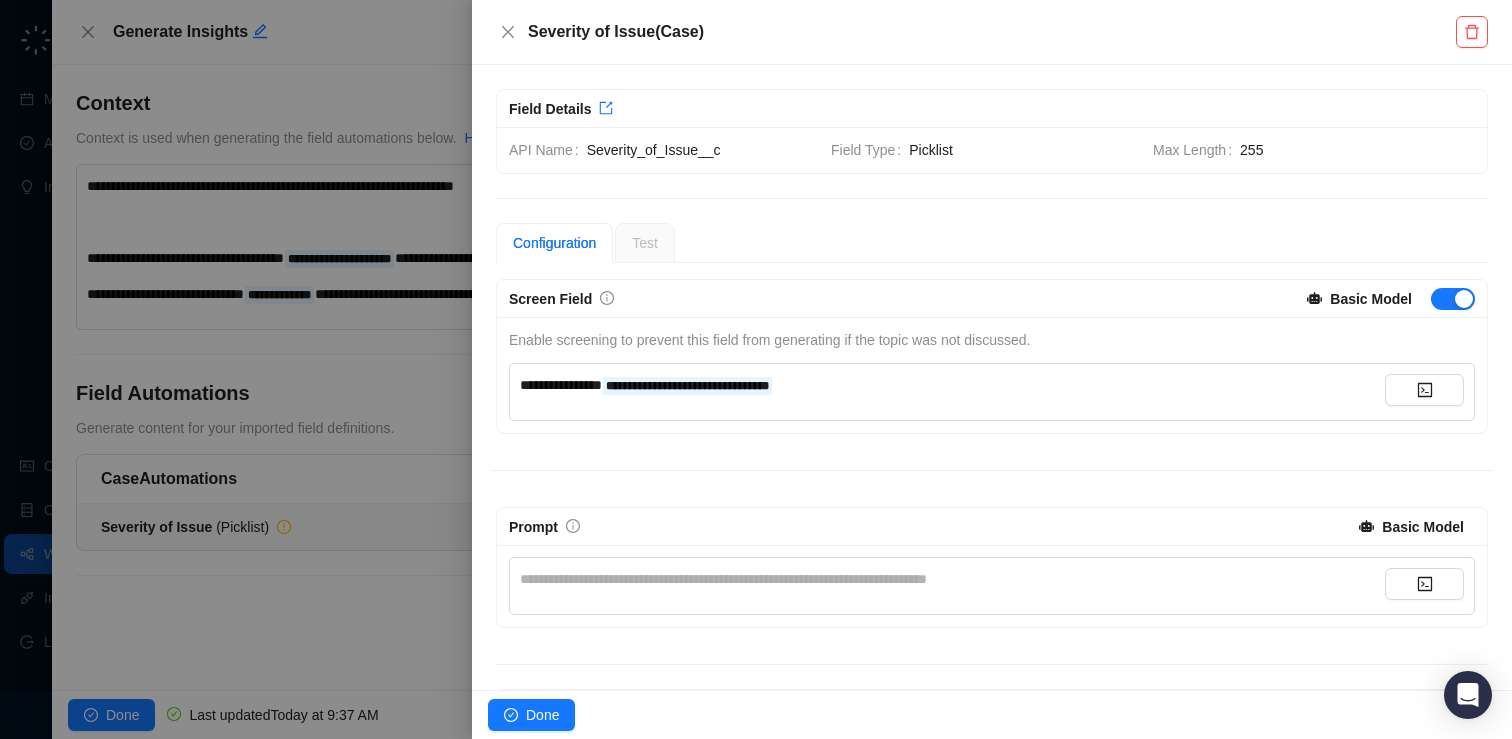 click on "**********" at bounding box center [952, 385] 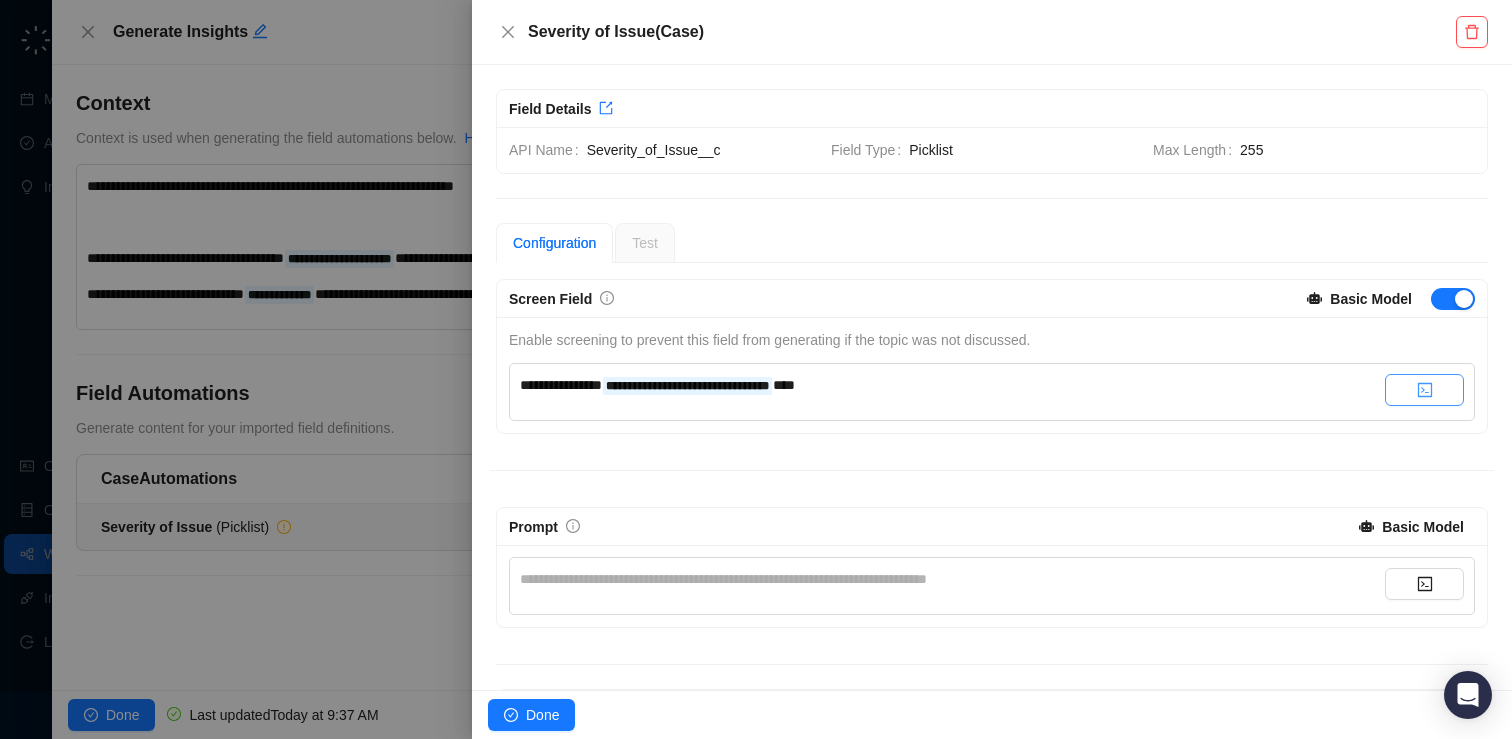 click at bounding box center [1424, 390] 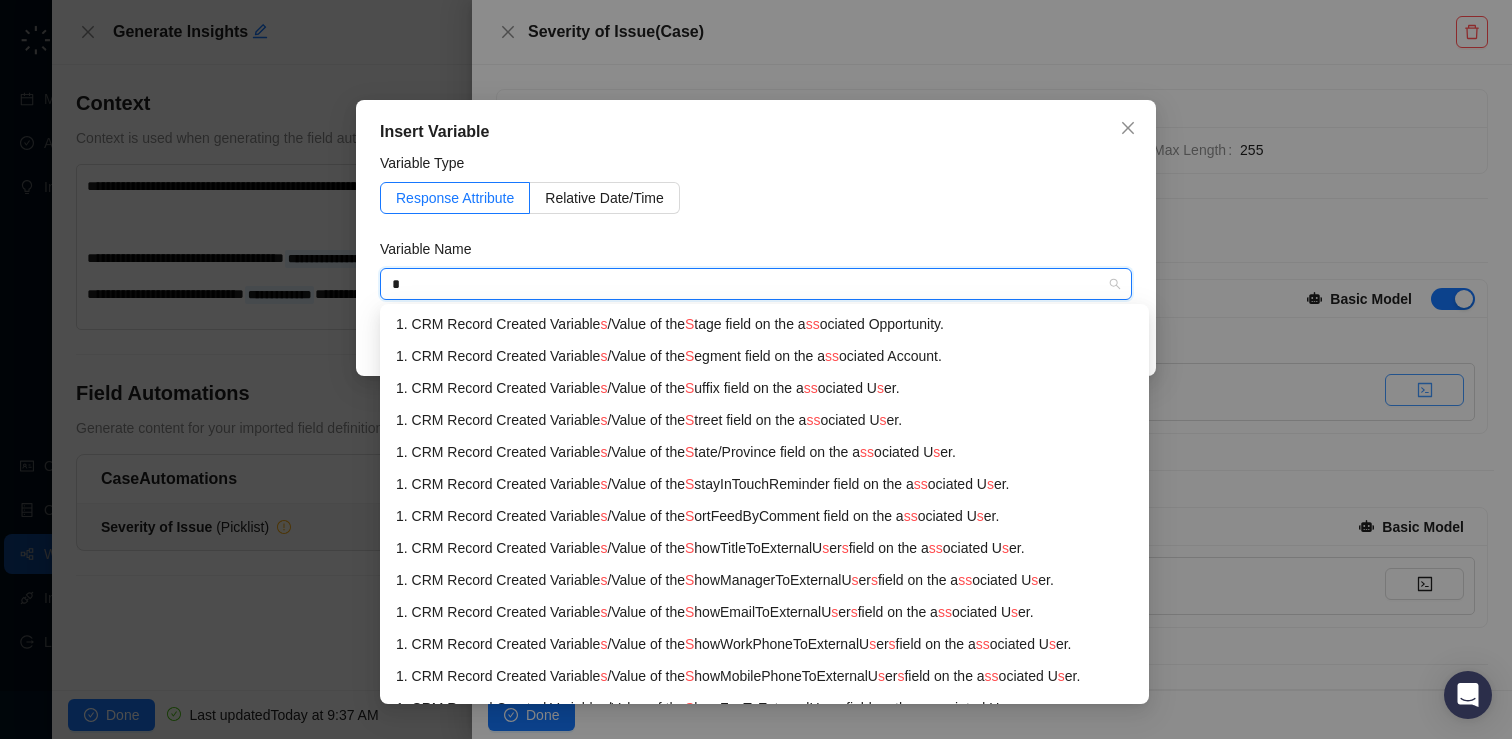 type on "**" 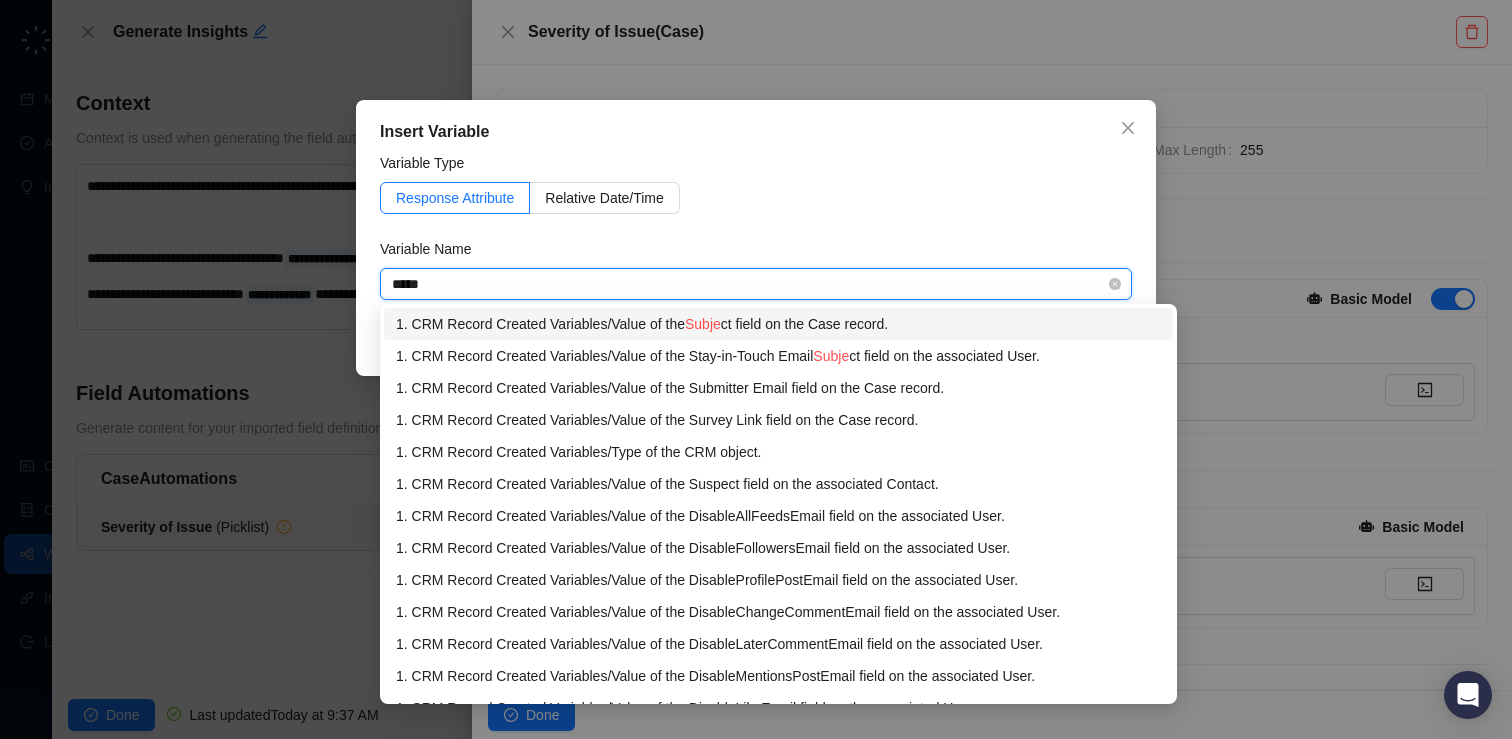 click on "1. CRM Record Created Variables / Value of the Subje ct field on the Case record." at bounding box center (778, 324) 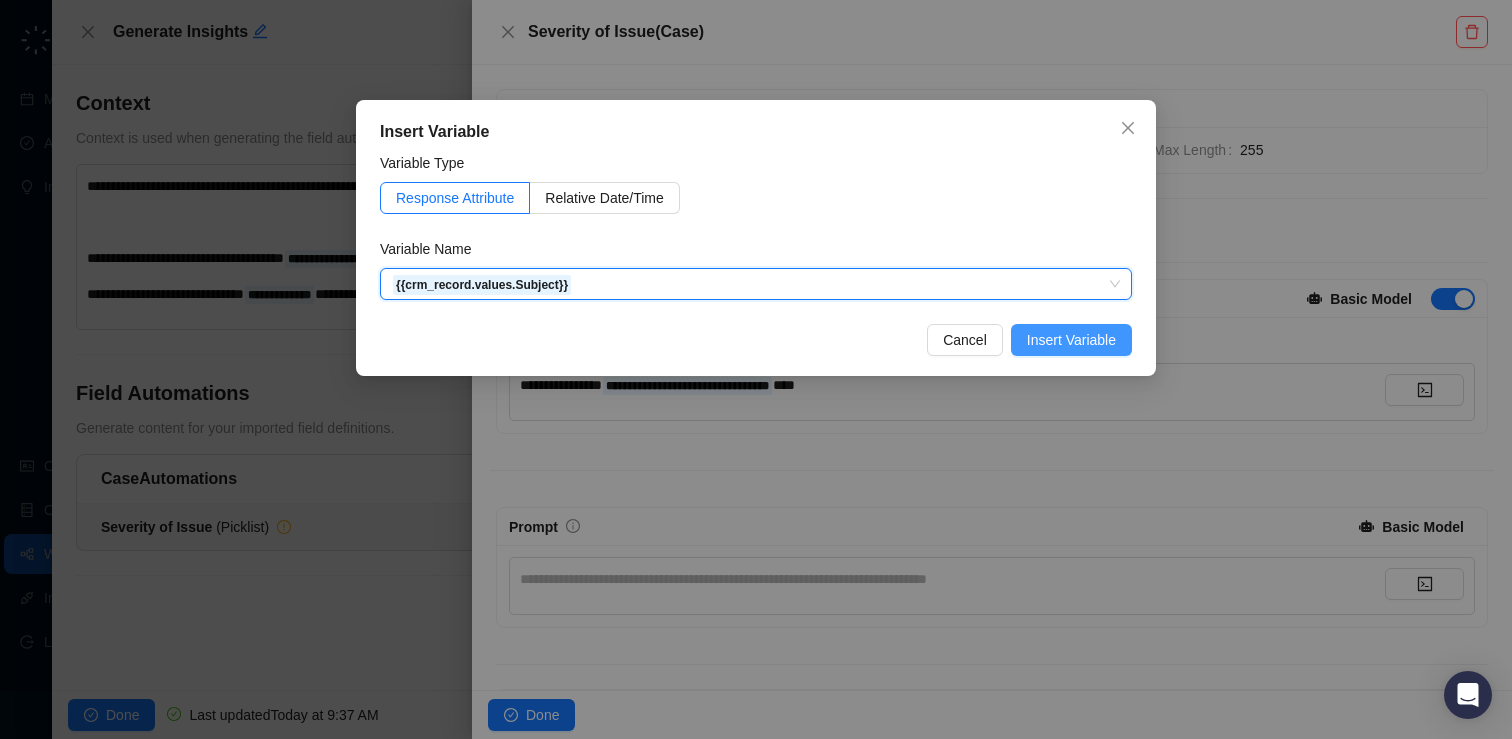 click on "Insert Variable" at bounding box center (1071, 340) 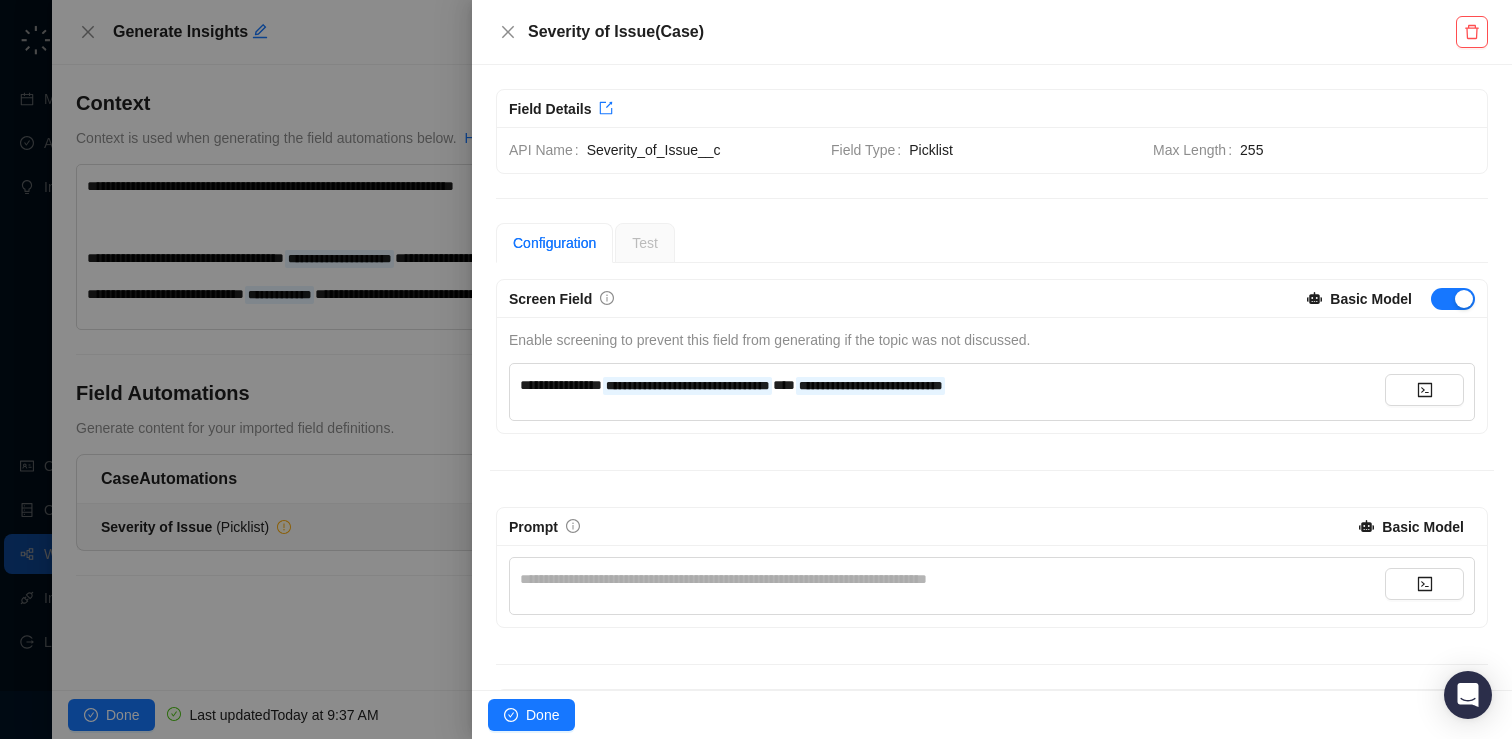 click on "**********" at bounding box center [952, 385] 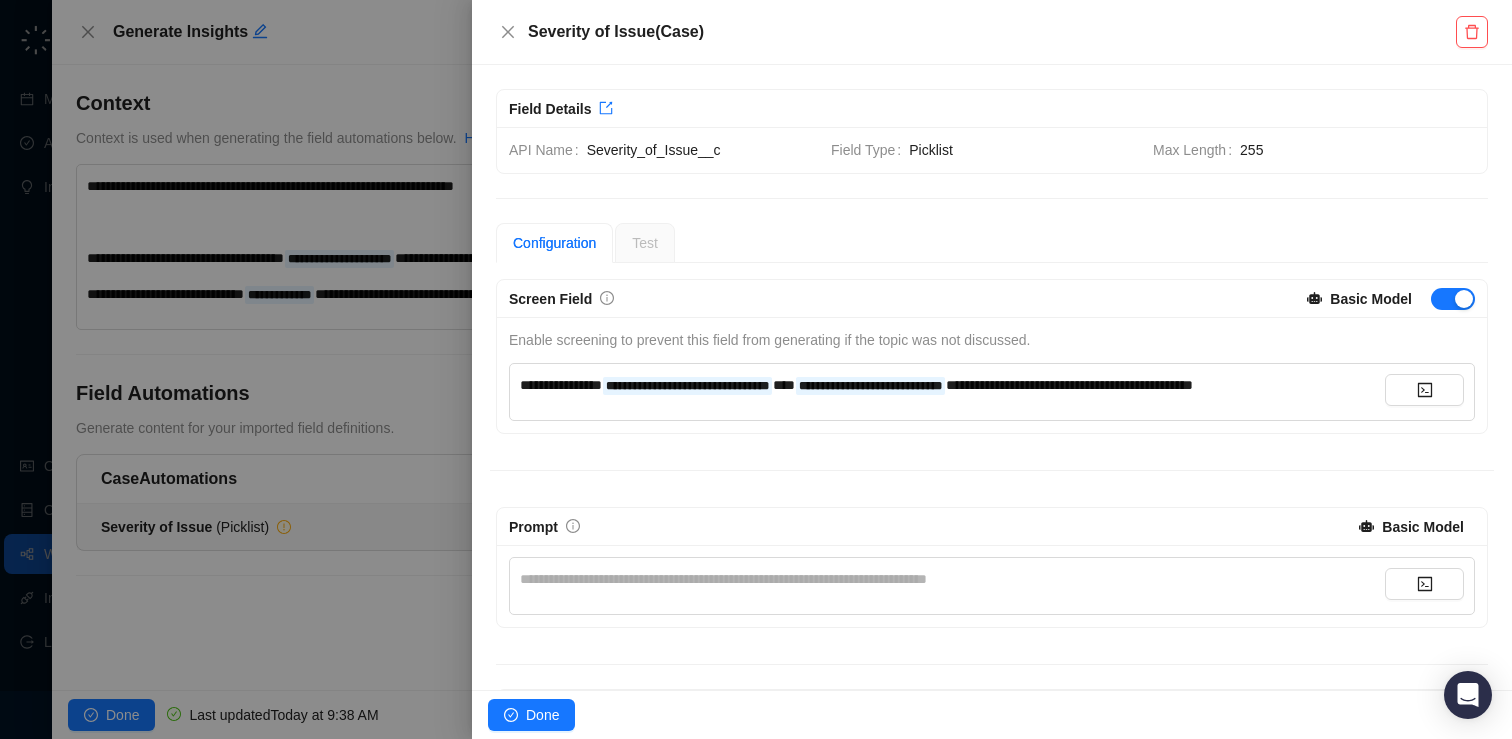 click on "**********" at bounding box center (561, 385) 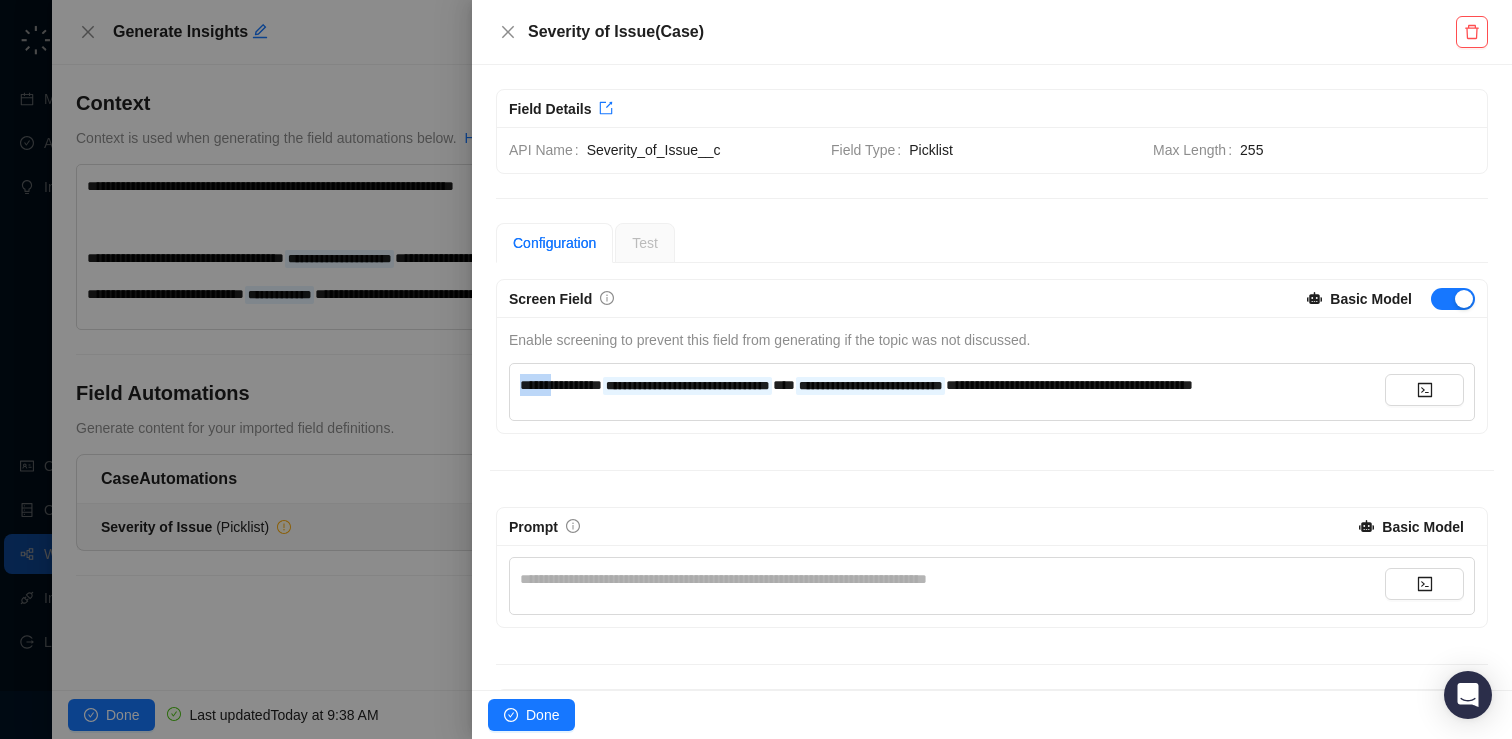 click on "**********" at bounding box center [561, 385] 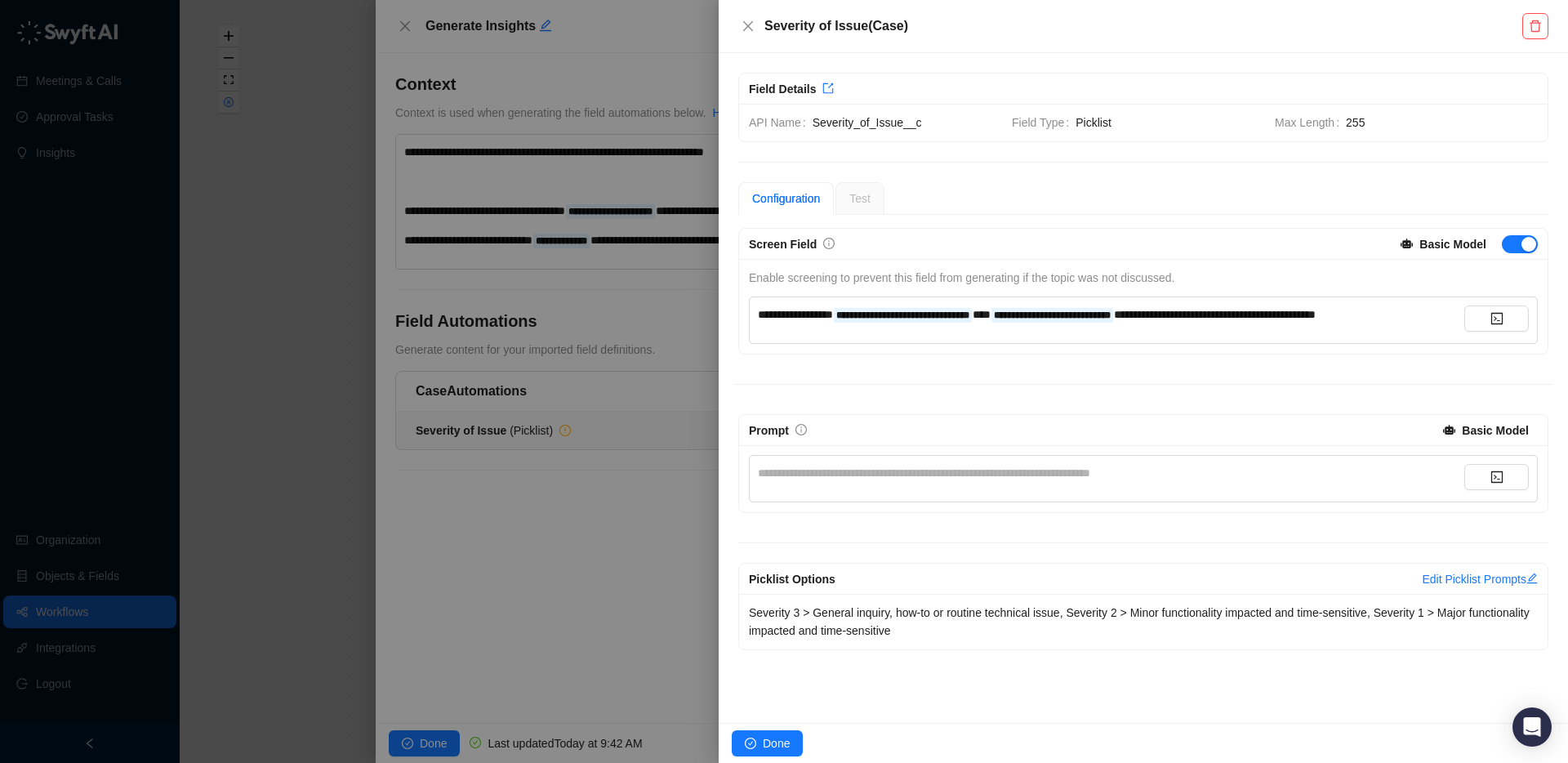 click on "**********" at bounding box center (1111, 315) 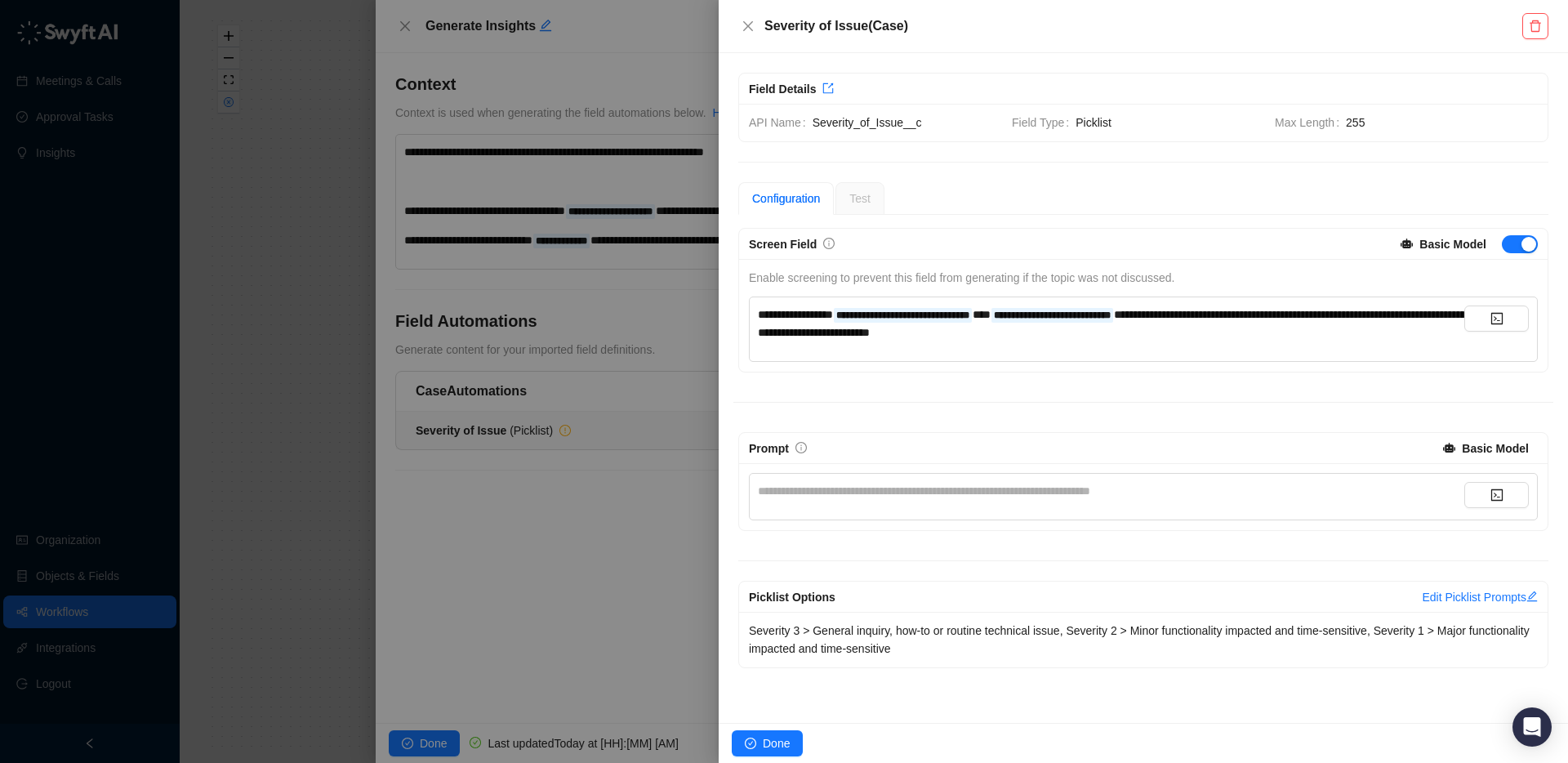 drag, startPoint x: 814, startPoint y: 335, endPoint x: 804, endPoint y: 336, distance: 10.0498756 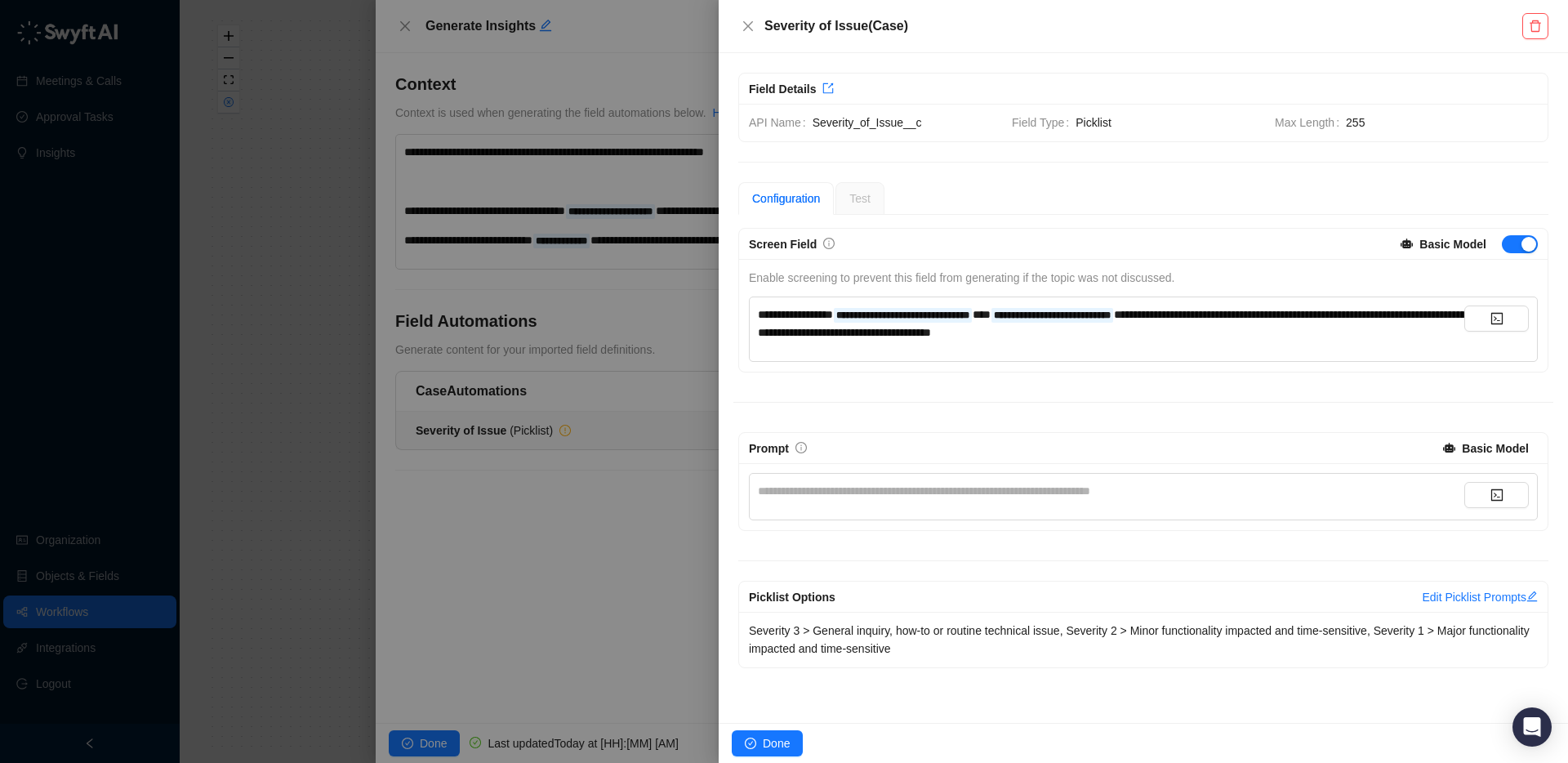 click on "**********" at bounding box center [795, 315] 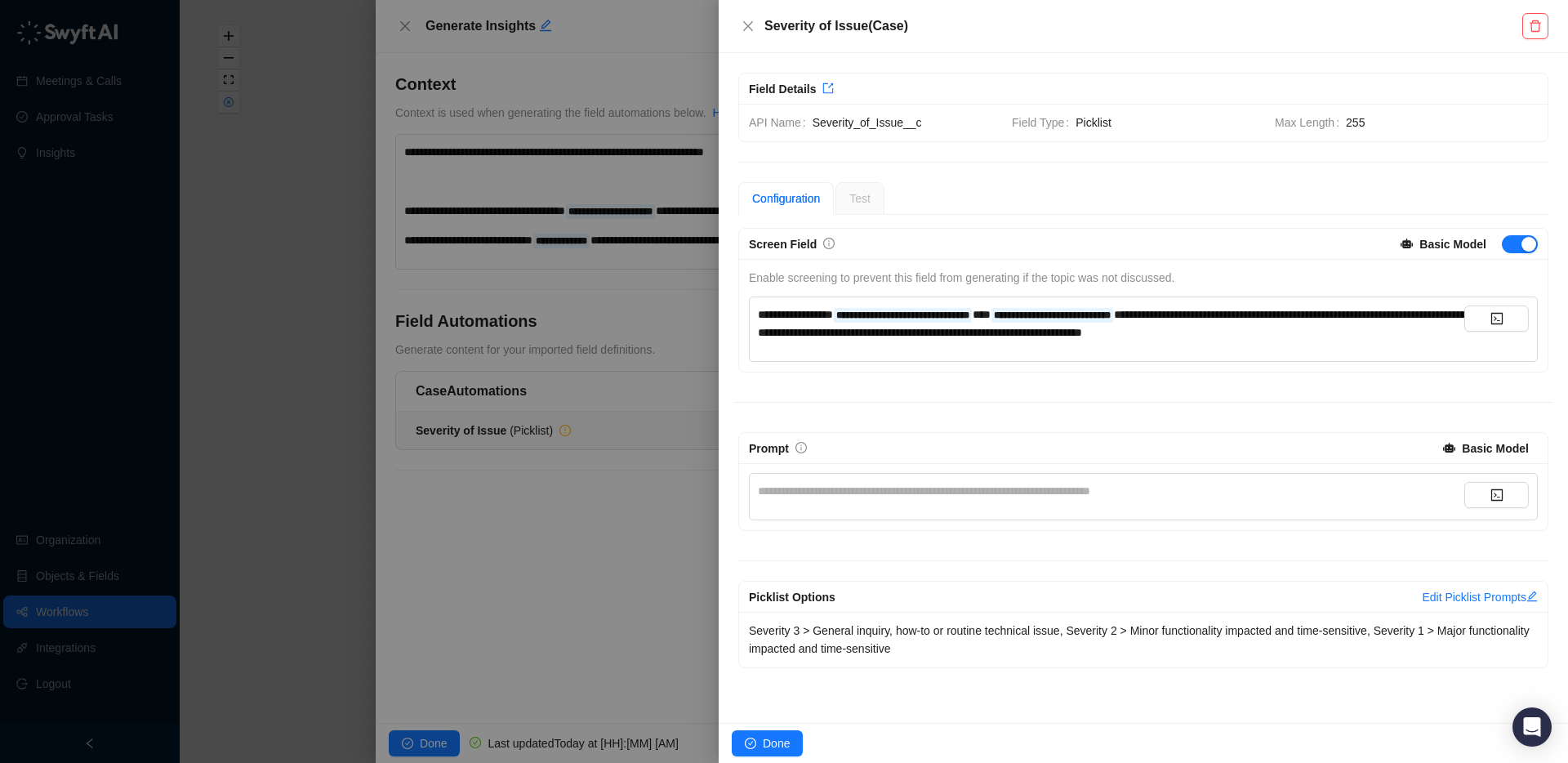 click on "**********" at bounding box center (795, 315) 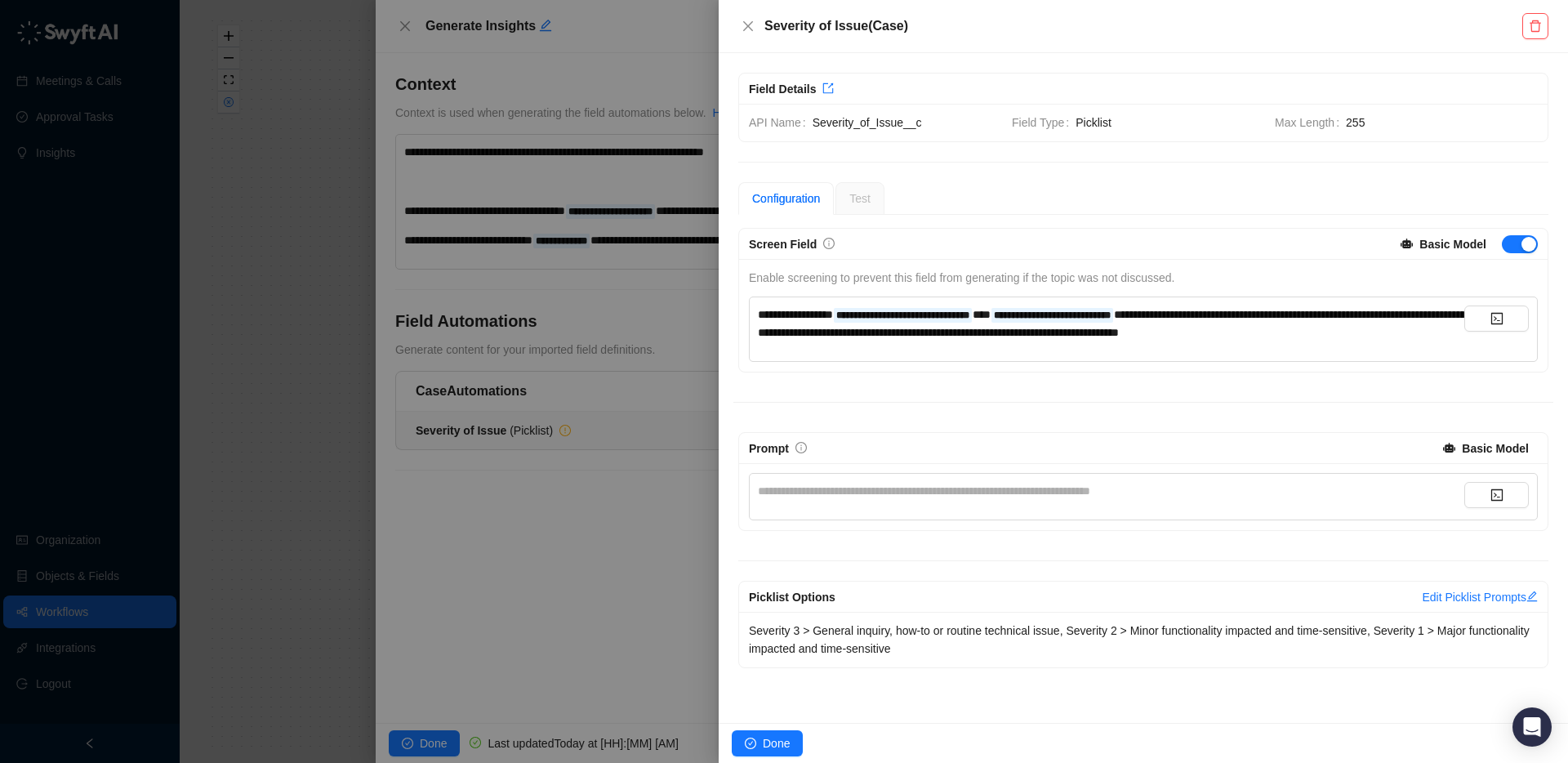 click on "**********" at bounding box center [795, 315] 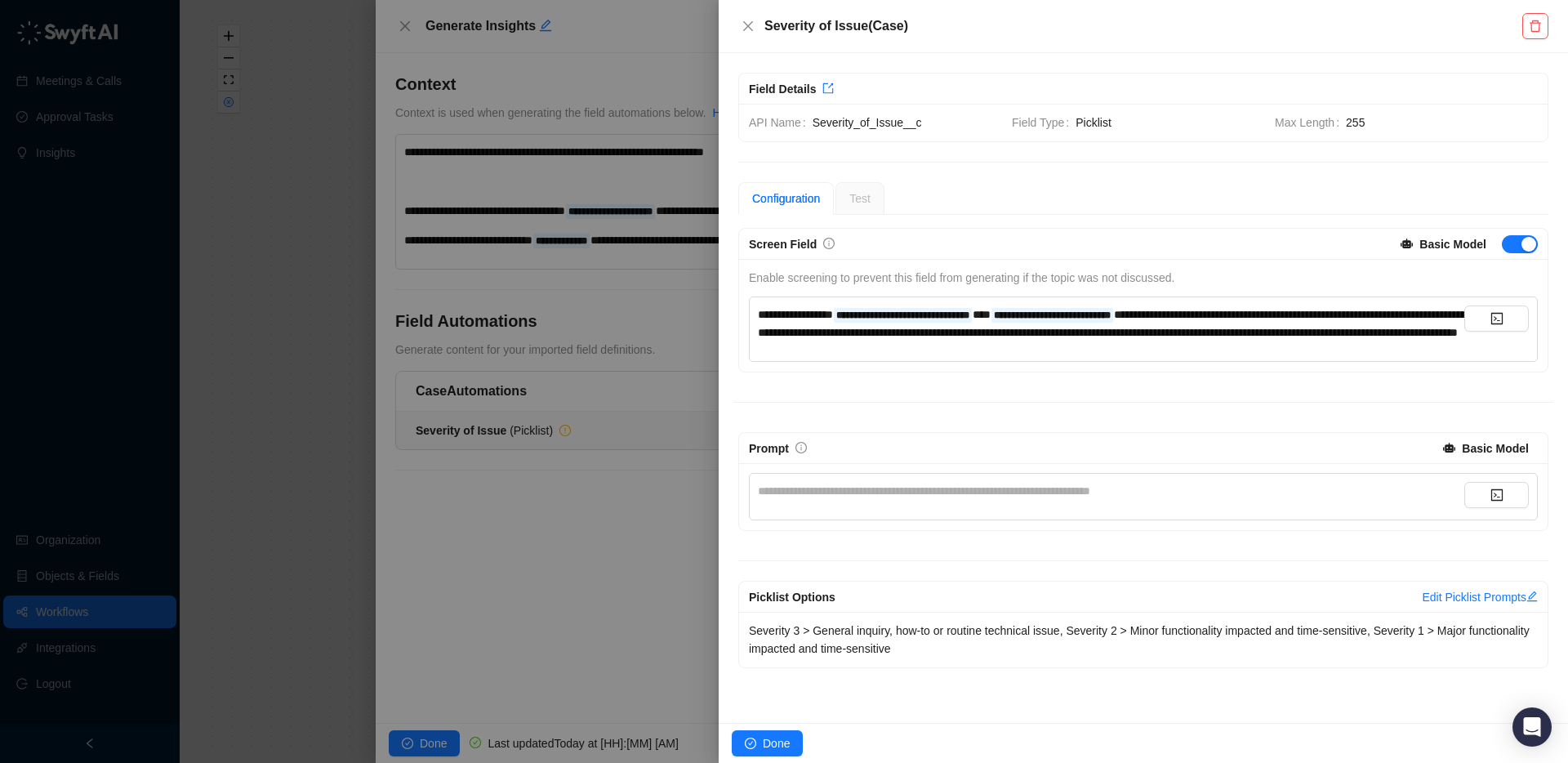 click on "**********" at bounding box center (1143, 448) 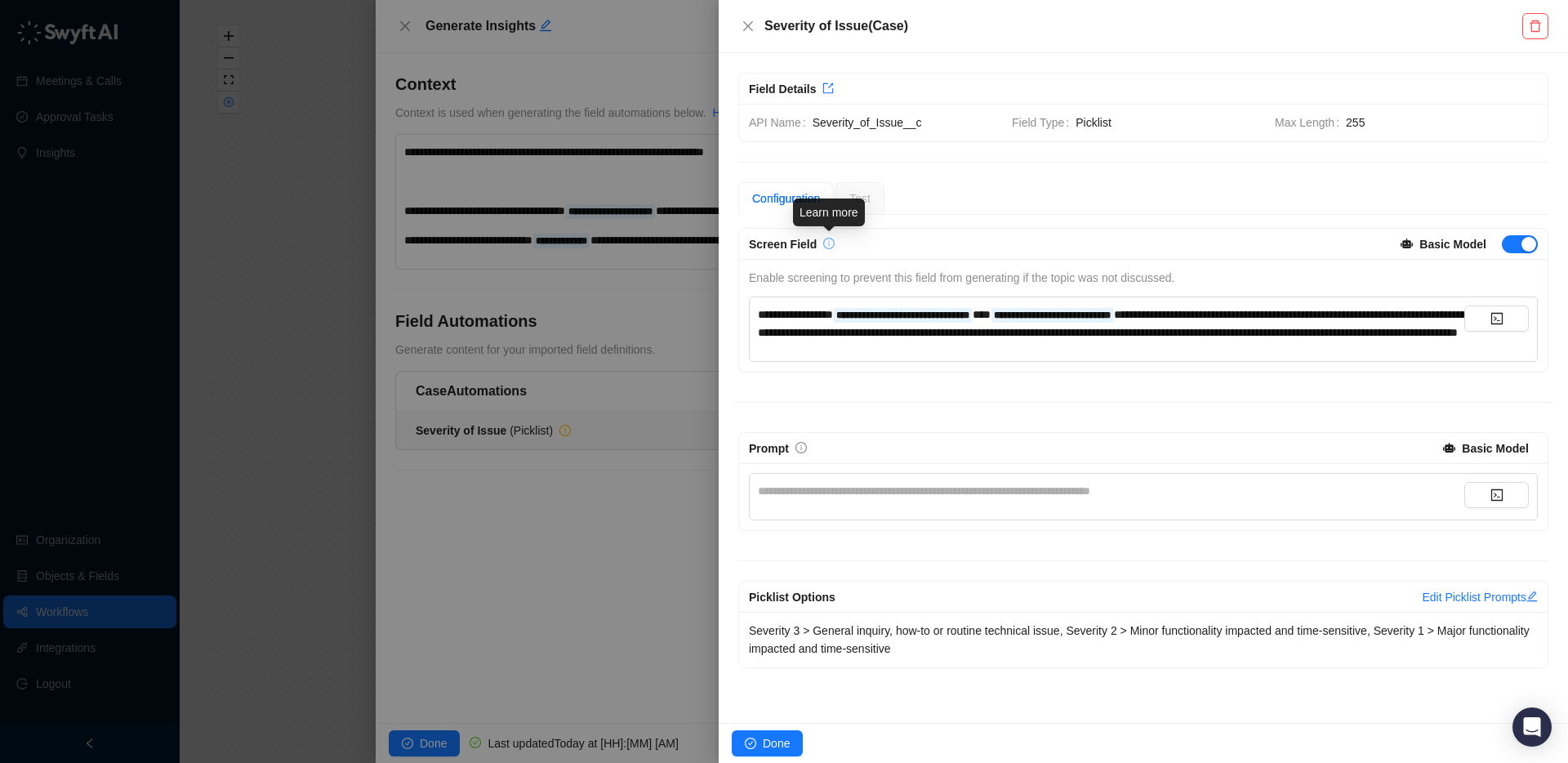 click at bounding box center (829, 243) 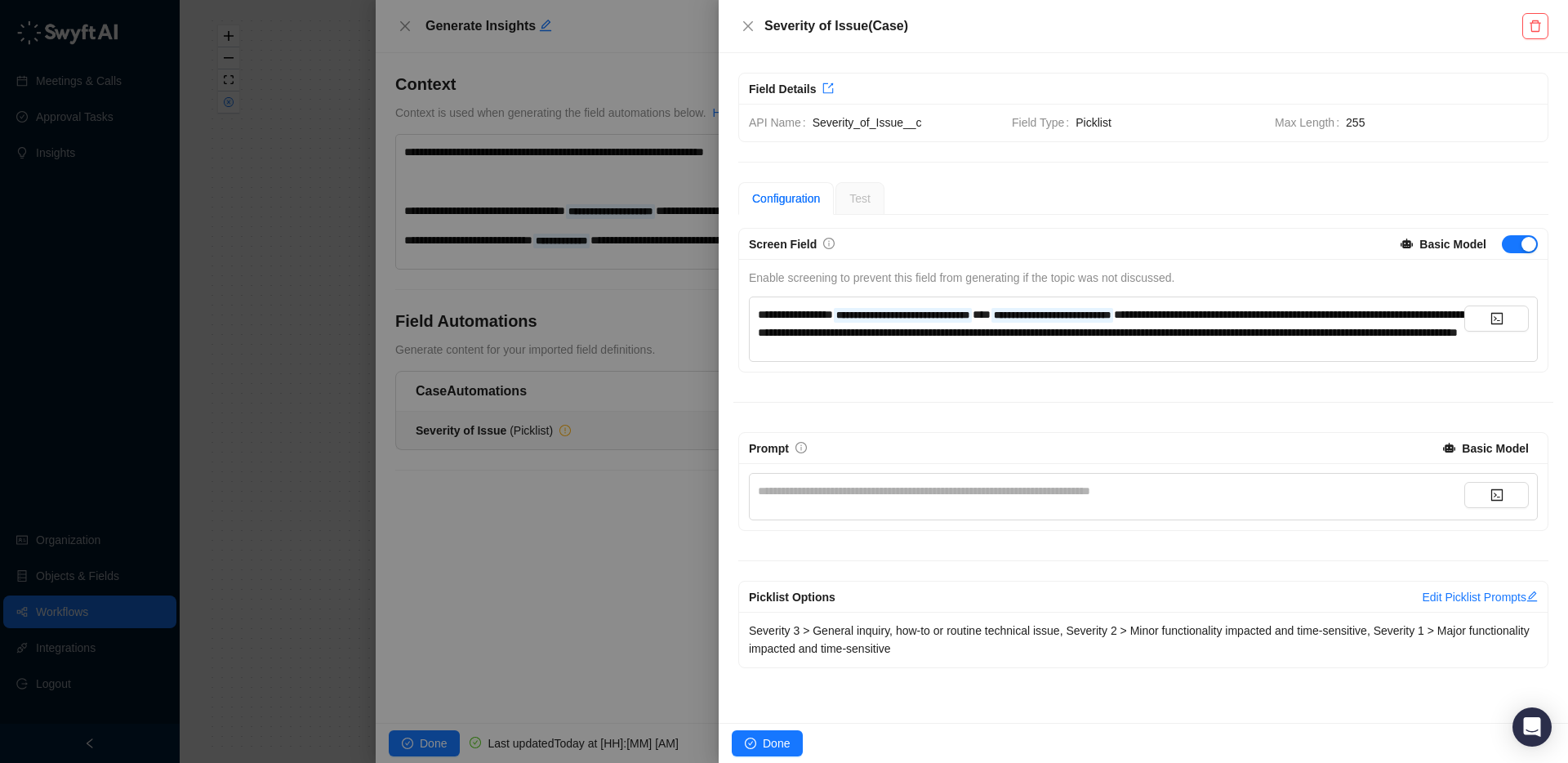 click on "**********" at bounding box center [1143, 448] 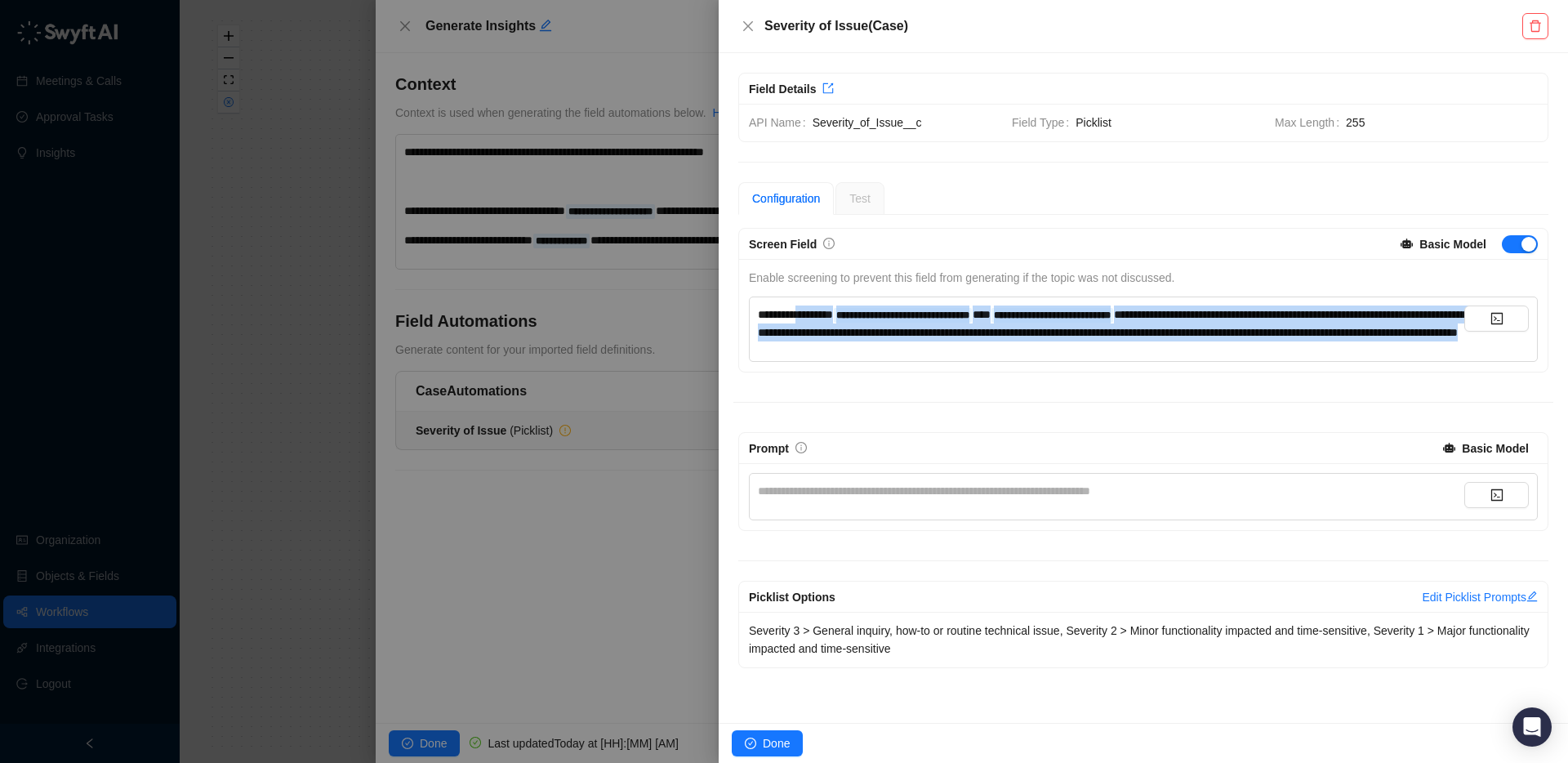 drag, startPoint x: 1120, startPoint y: 351, endPoint x: 1054, endPoint y: 345, distance: 66.272166 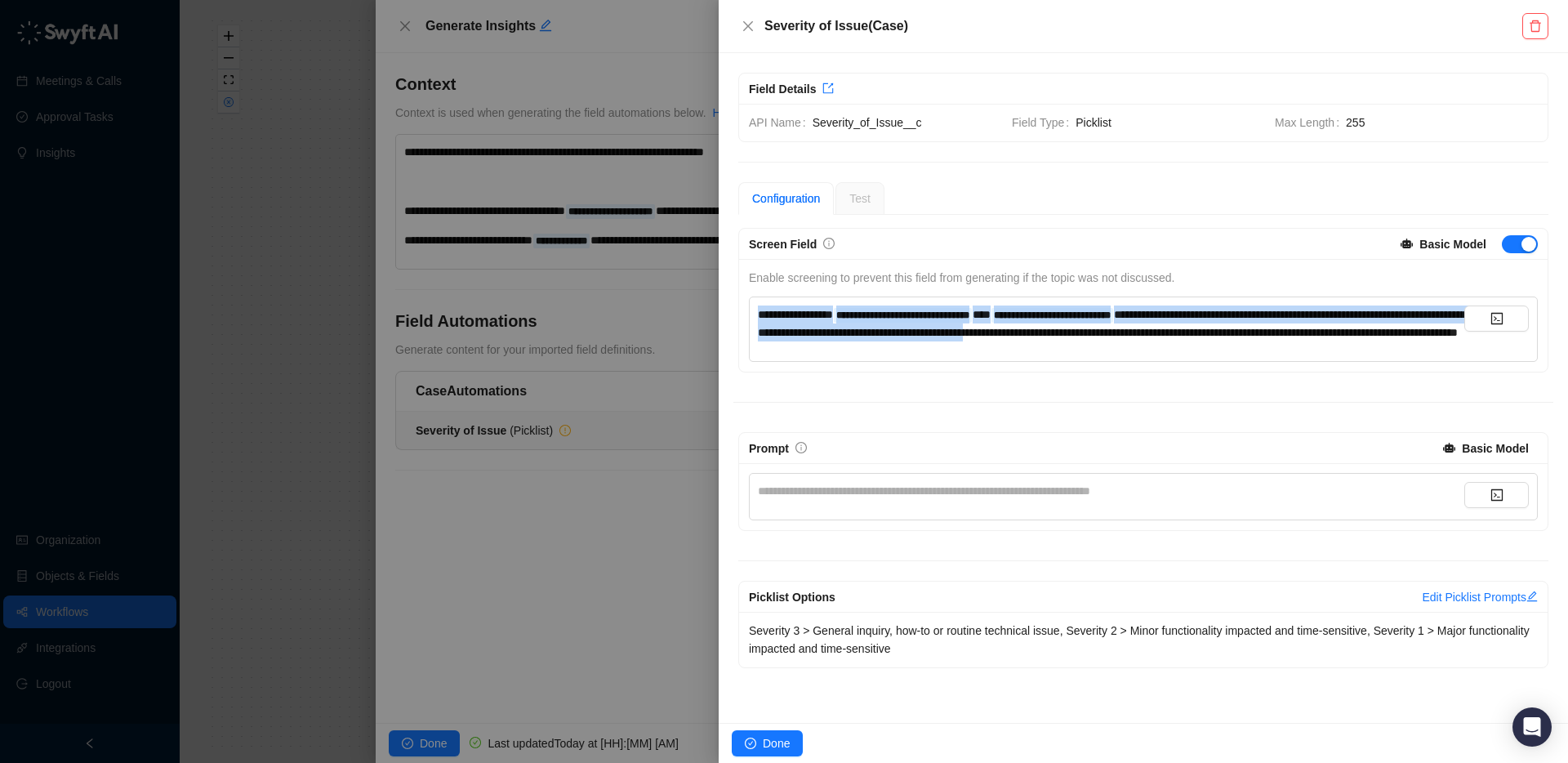 drag, startPoint x: 1199, startPoint y: 332, endPoint x: 745, endPoint y: 308, distance: 454.6339 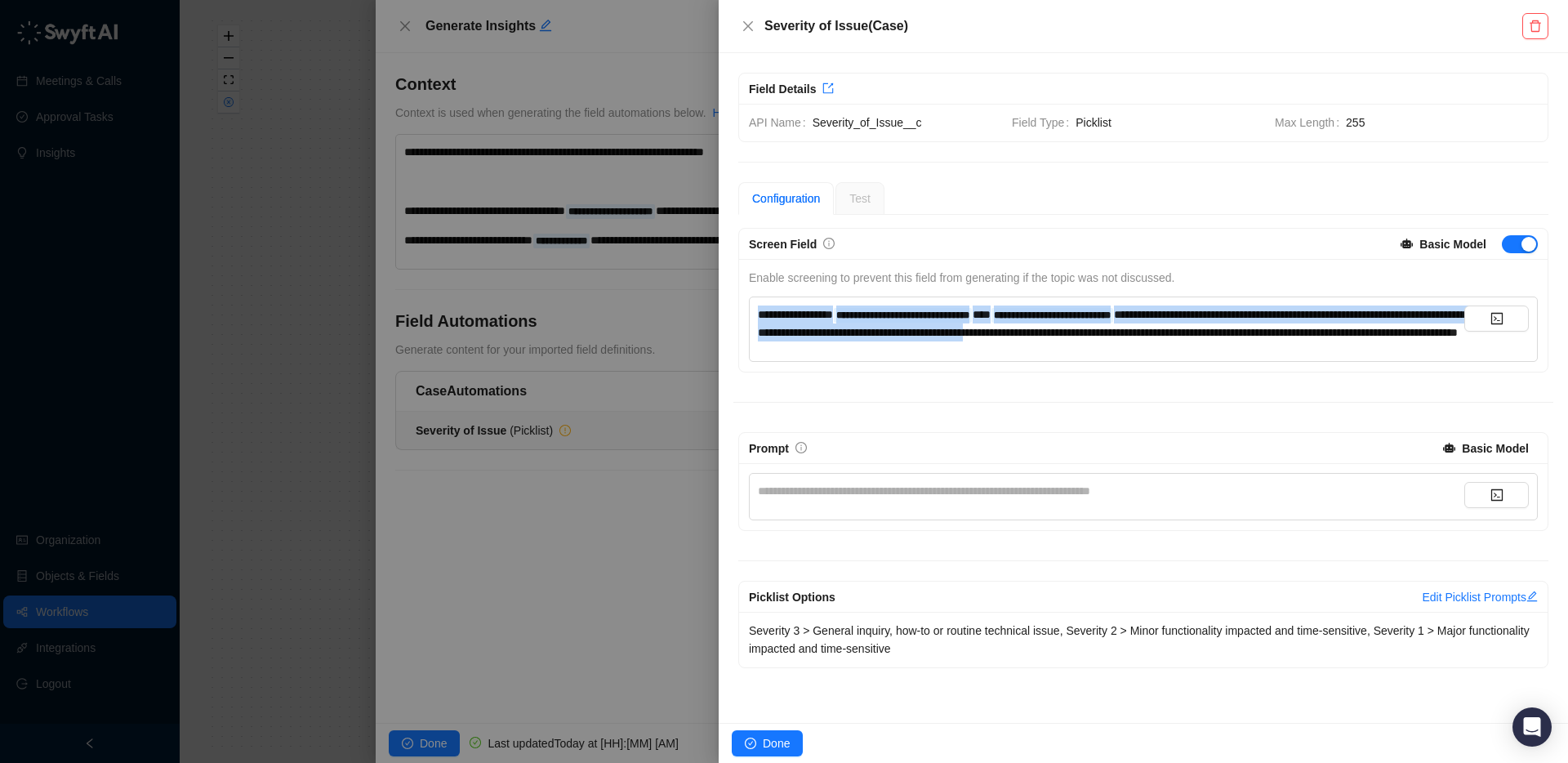 copy on "**********" 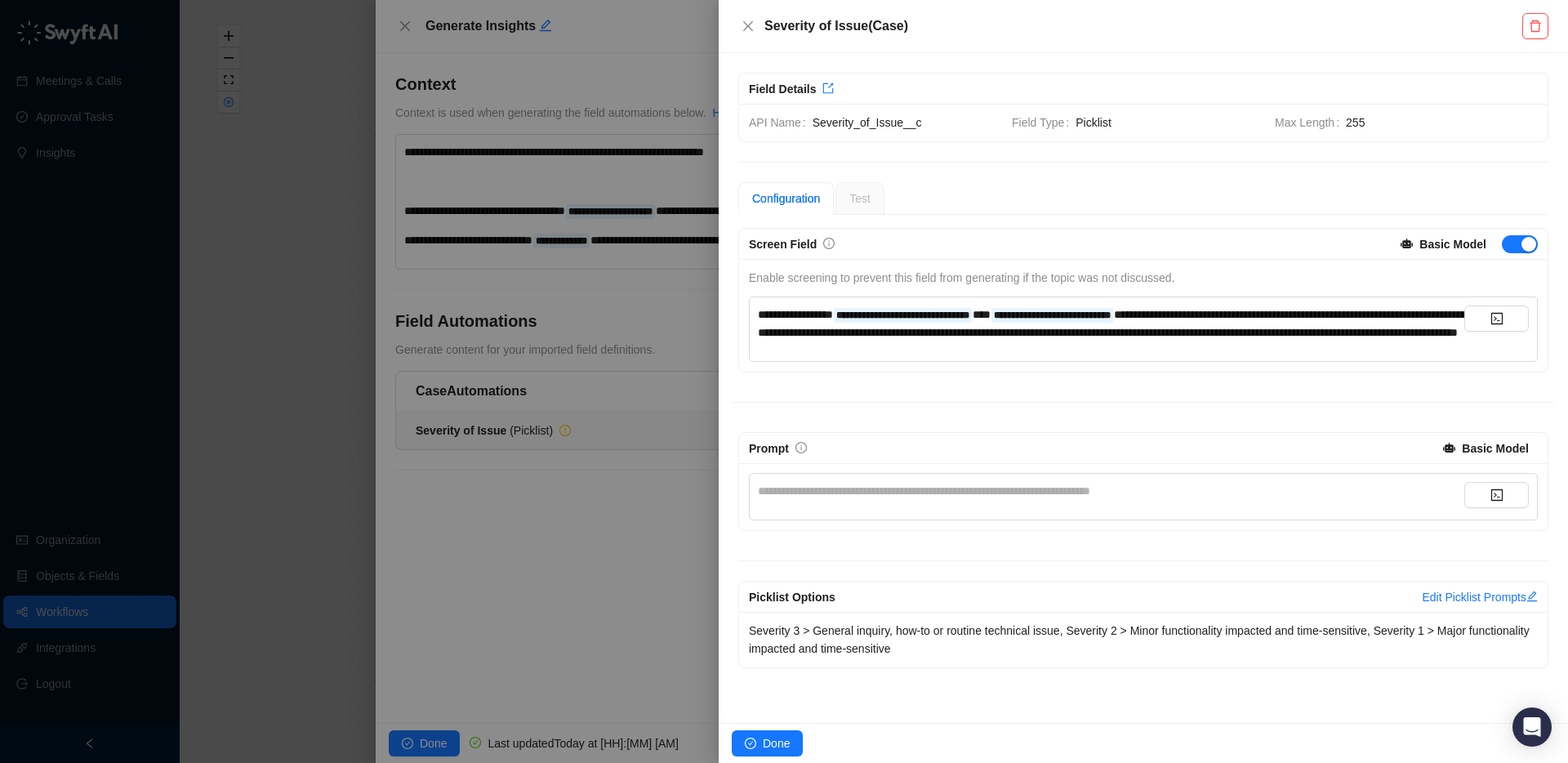 click on "**********" at bounding box center (1111, 323) 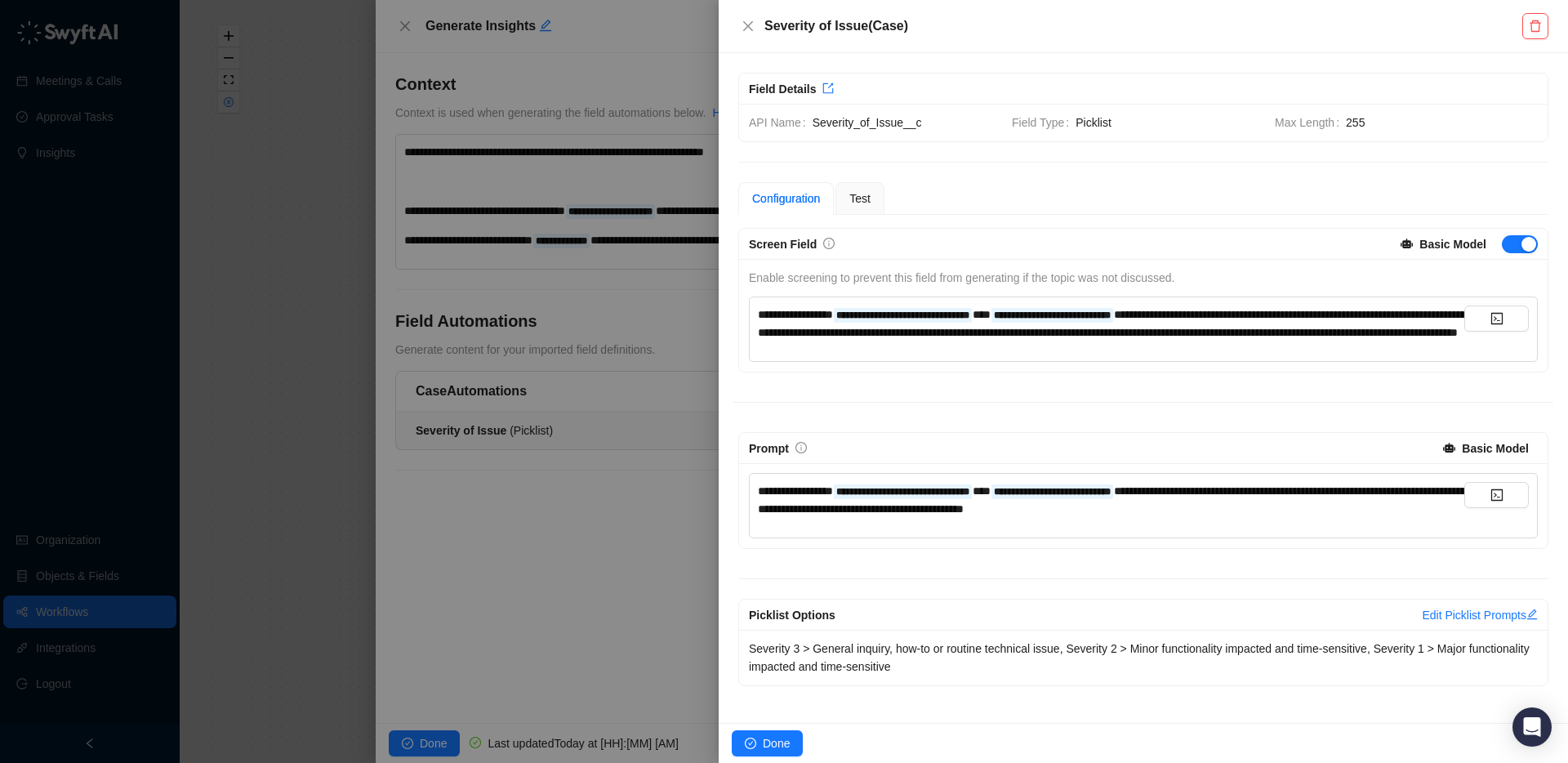 click on "**********" at bounding box center [1111, 323] 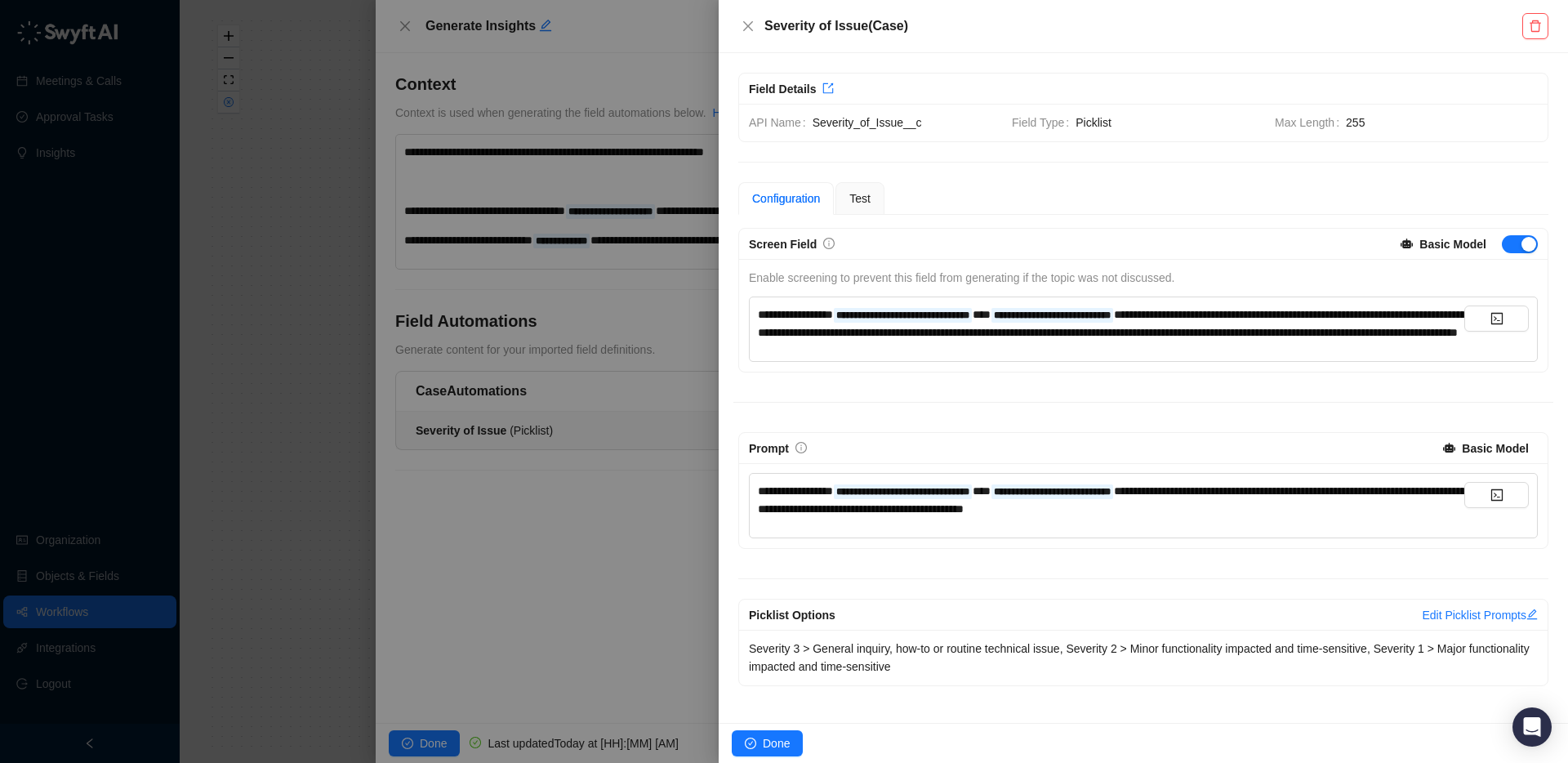 drag, startPoint x: 795, startPoint y: 512, endPoint x: 931, endPoint y: 522, distance: 136.36715 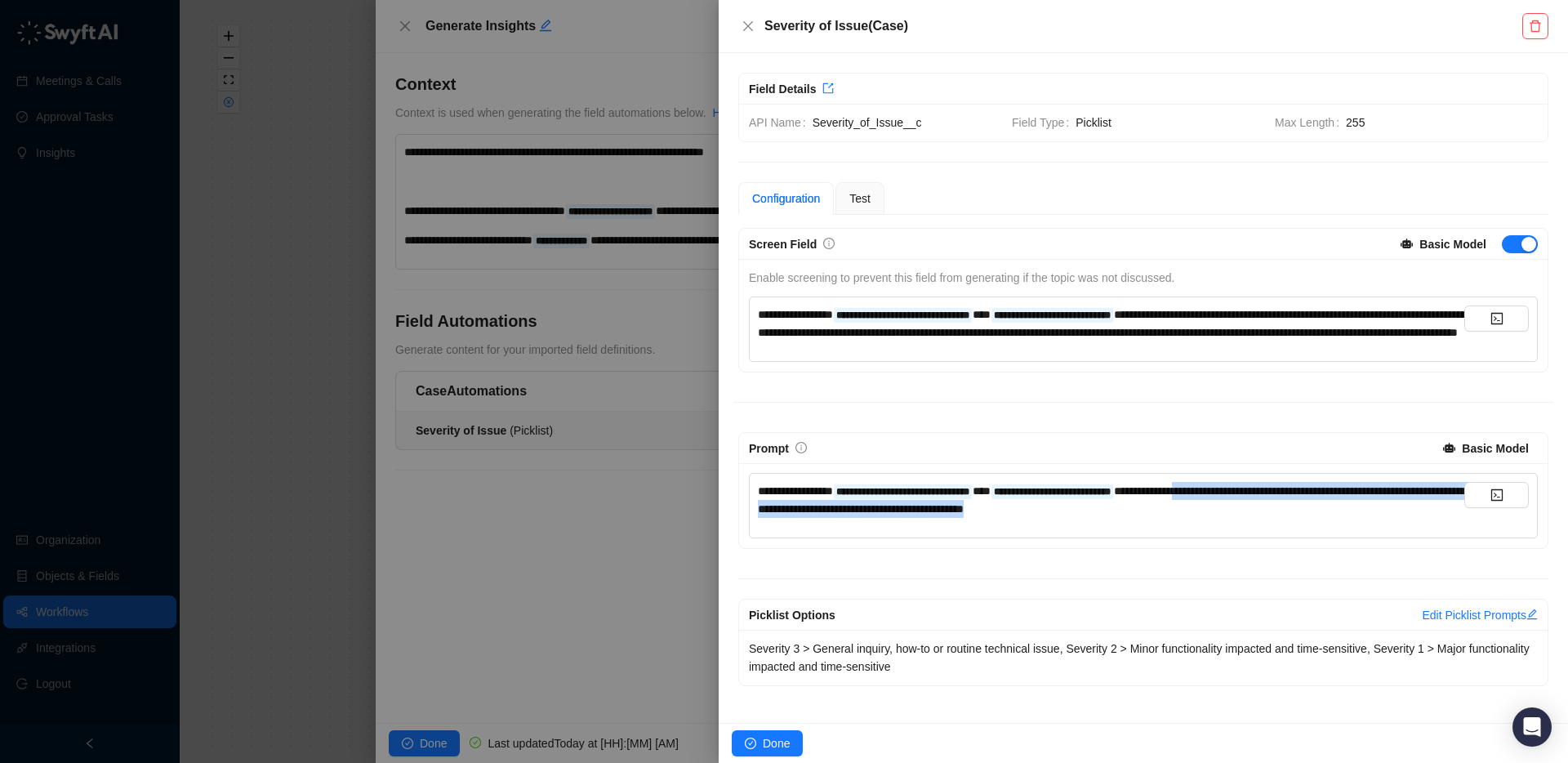 drag, startPoint x: 1290, startPoint y: 524, endPoint x: 1273, endPoint y: 508, distance: 23.34524 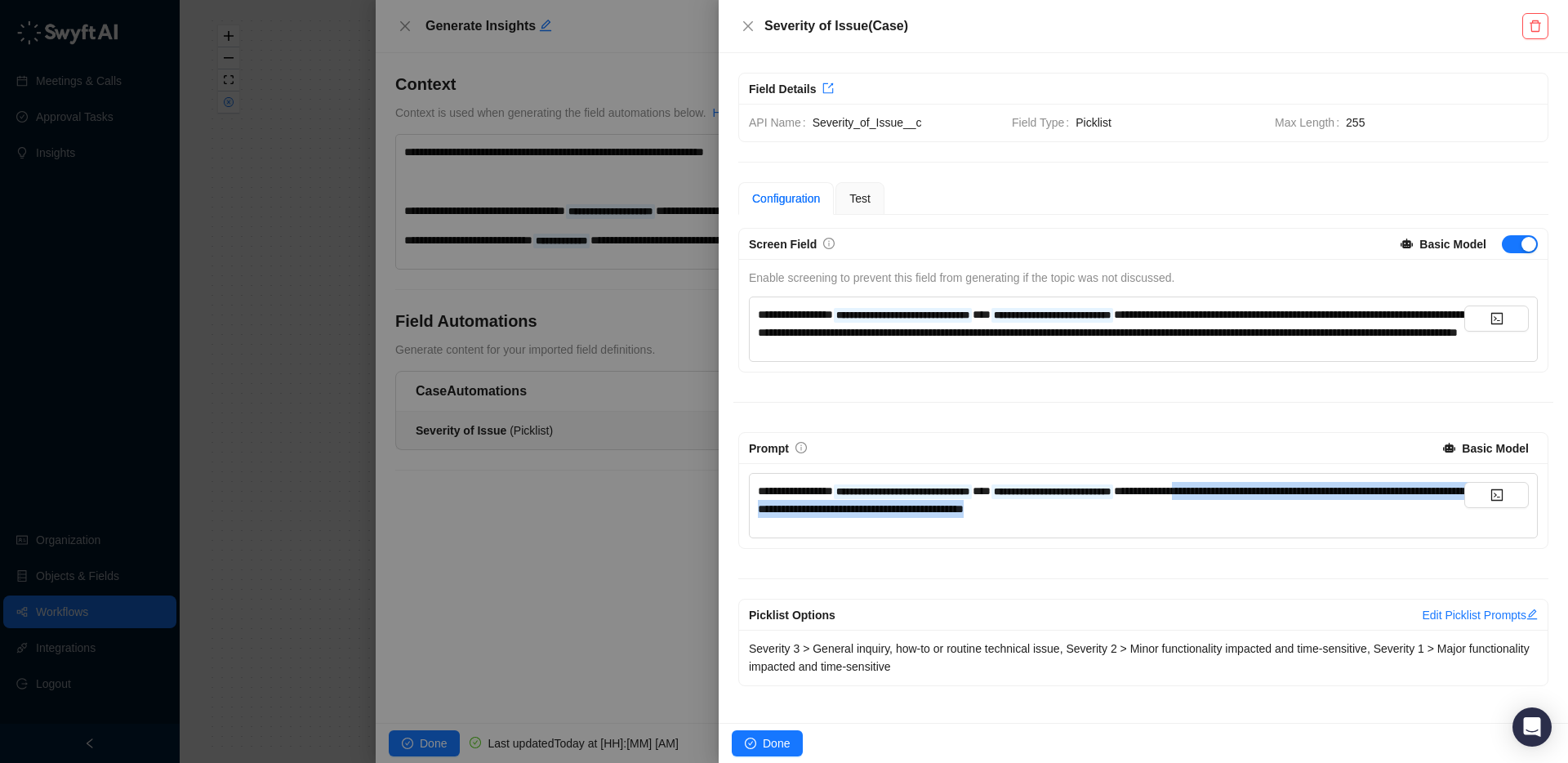 click on "**********" at bounding box center [1111, 323] 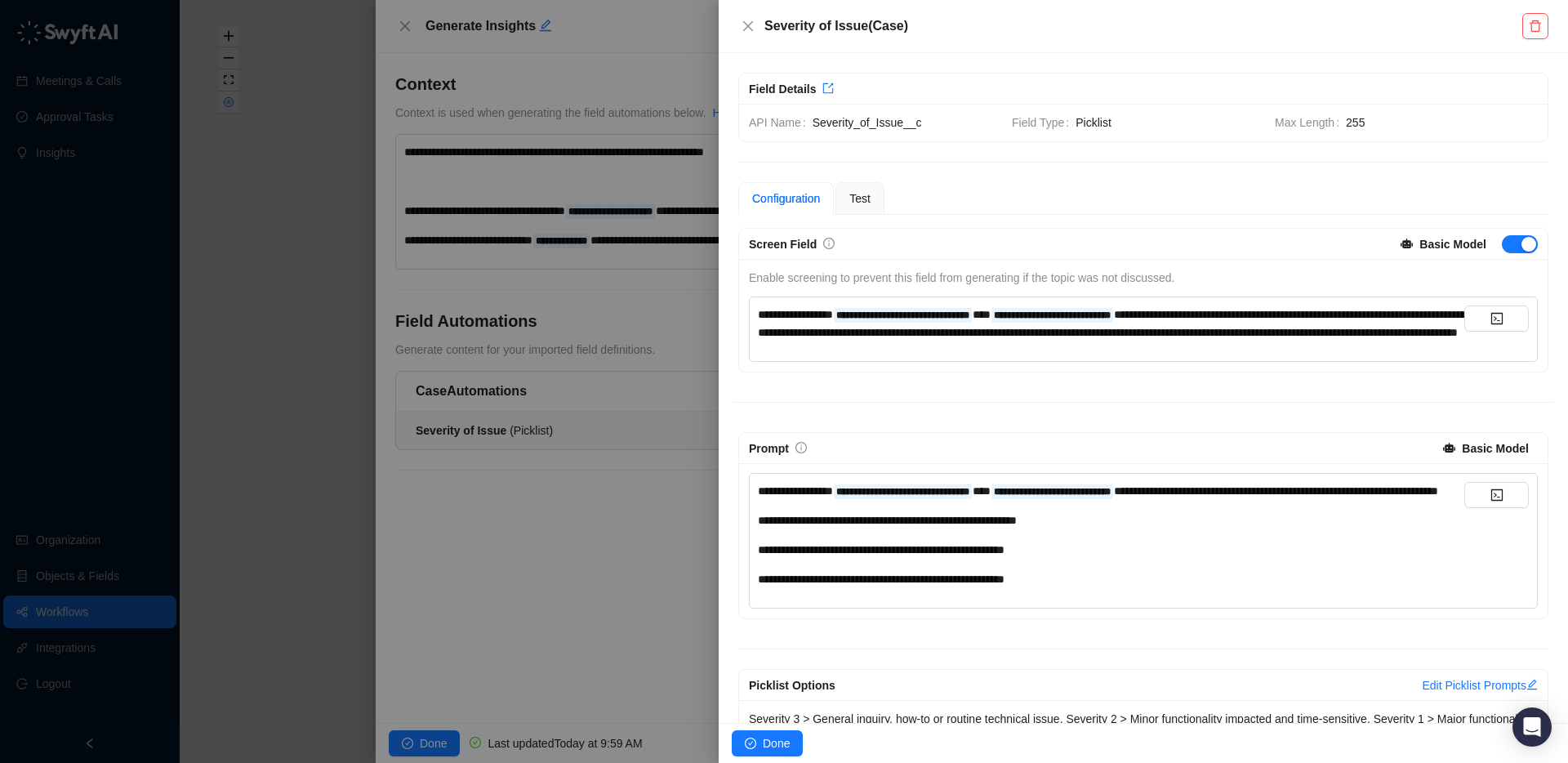click on "**********" at bounding box center [1111, 579] 